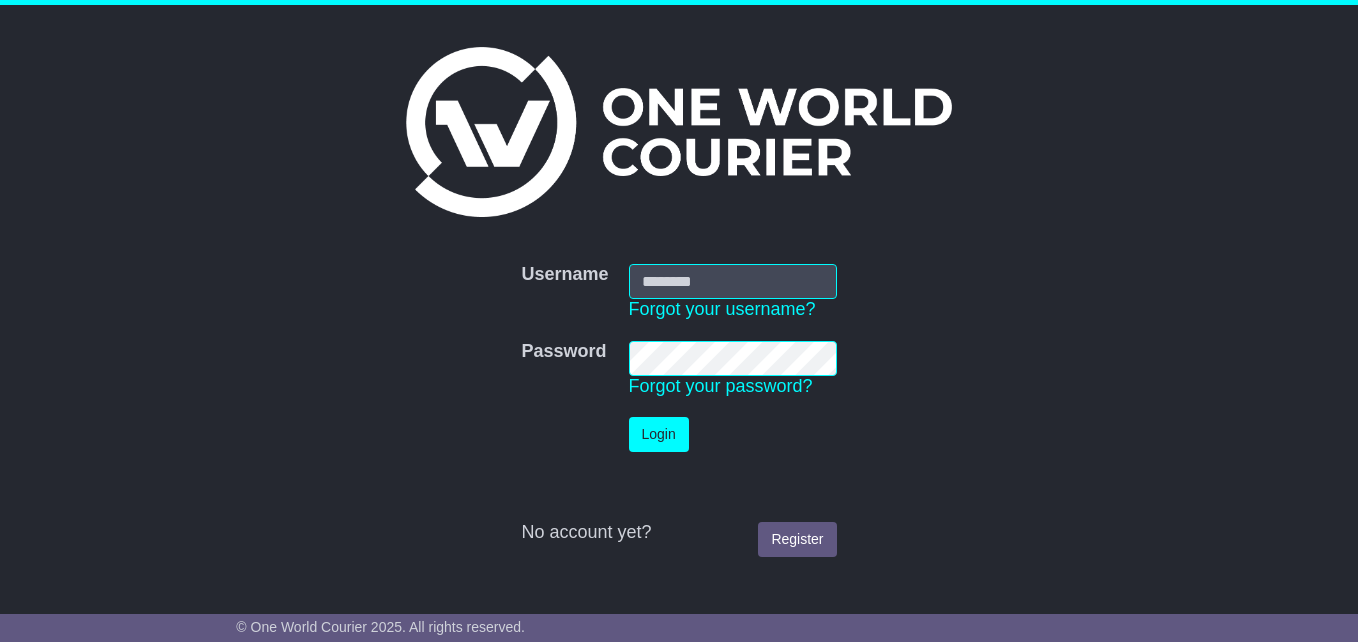 scroll, scrollTop: 0, scrollLeft: 0, axis: both 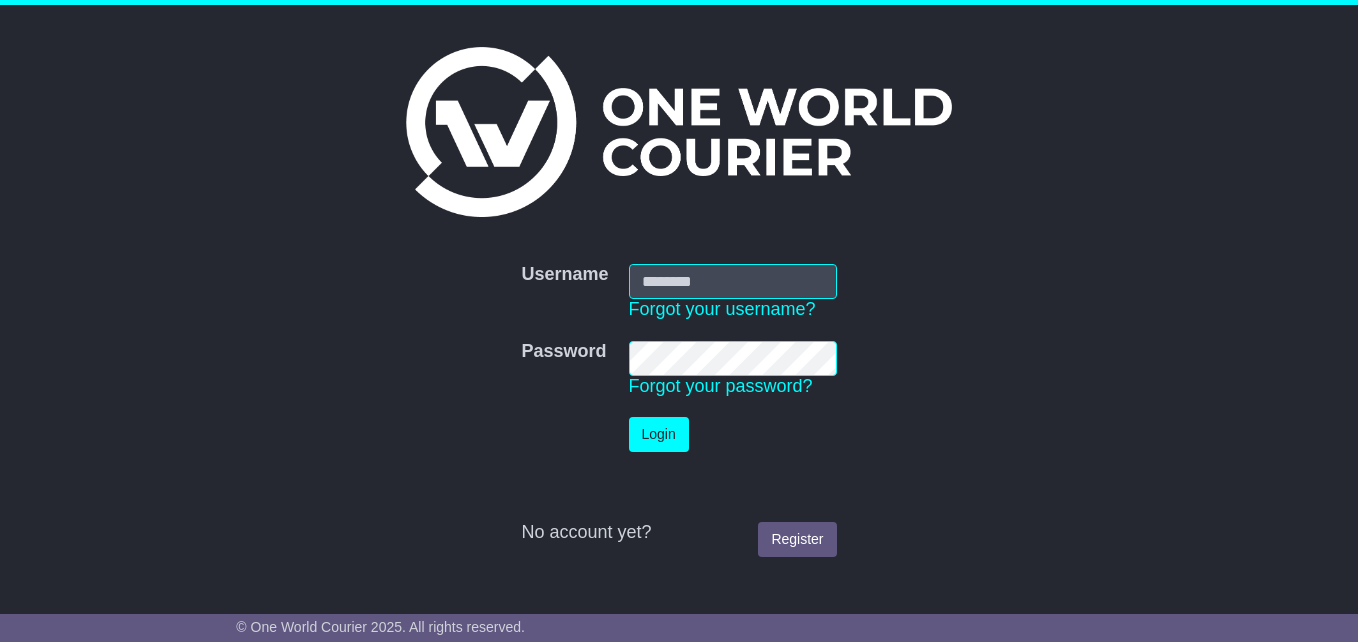 type on "**********" 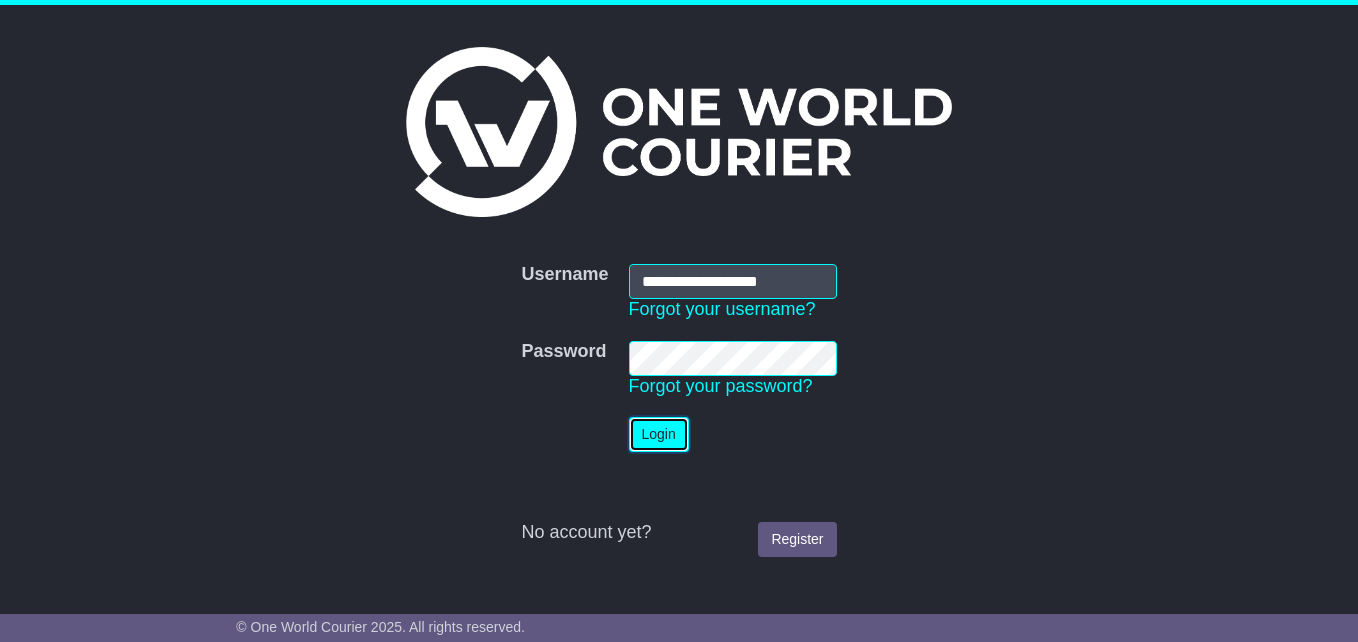 click on "Login" at bounding box center [659, 434] 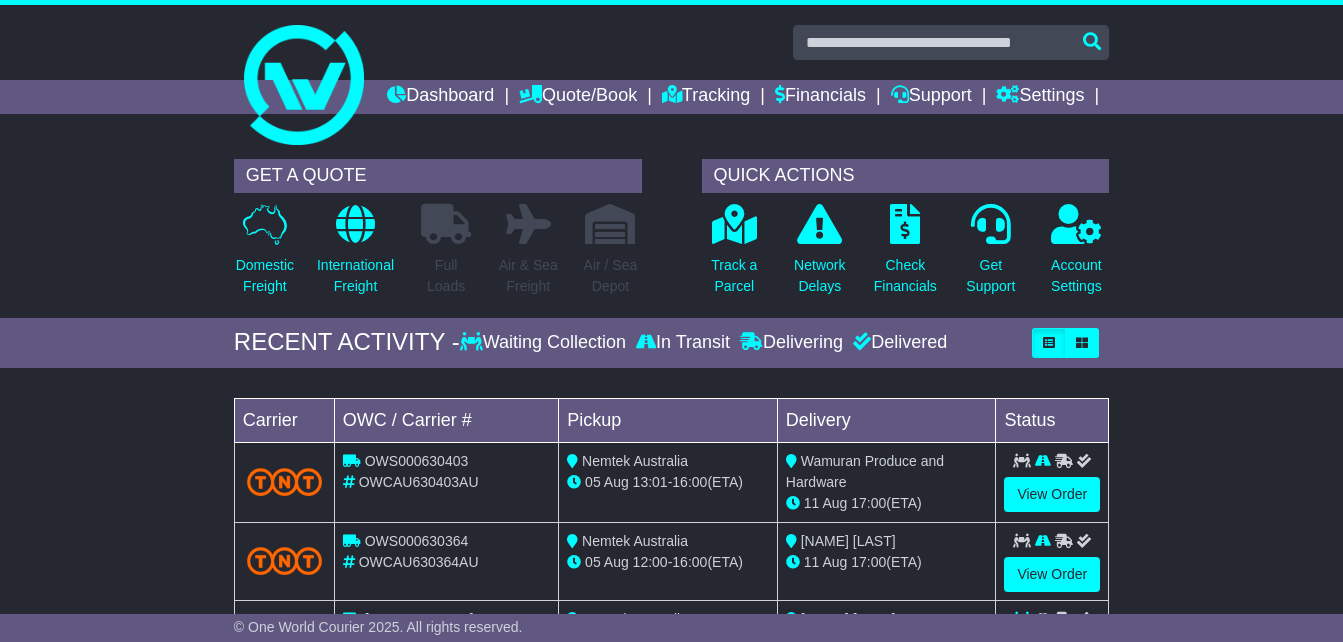scroll, scrollTop: 0, scrollLeft: 0, axis: both 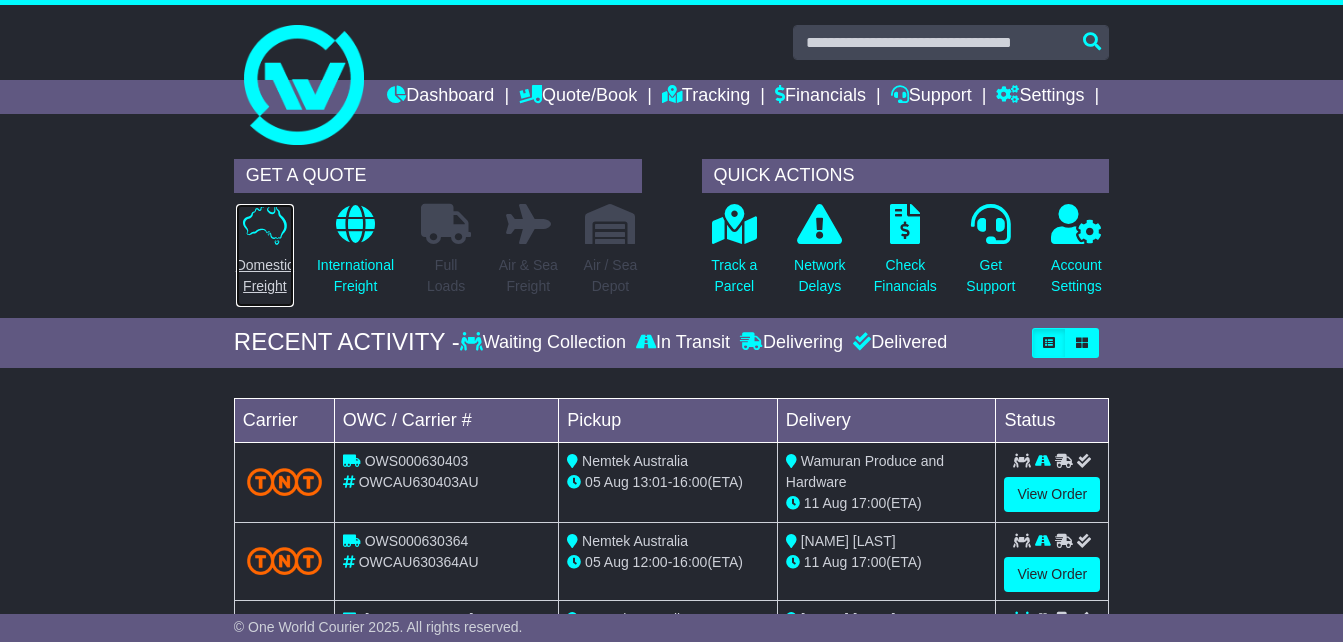 click on "Domestic Freight" at bounding box center (265, 276) 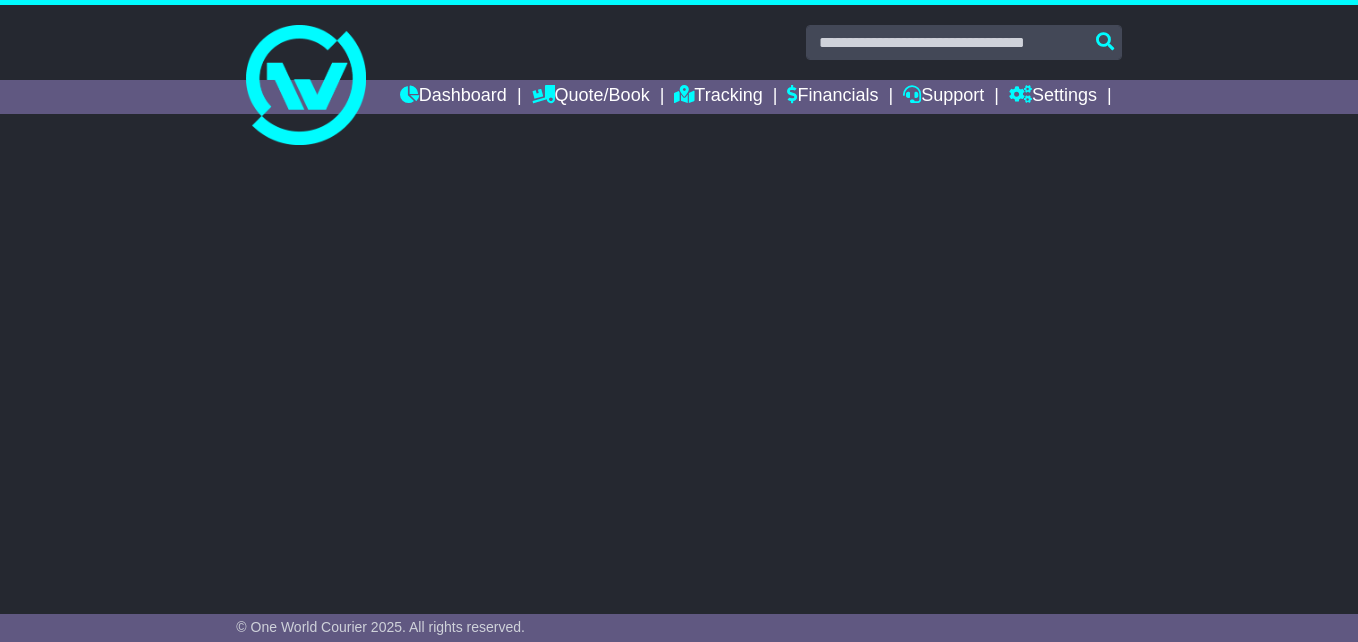 scroll, scrollTop: 0, scrollLeft: 0, axis: both 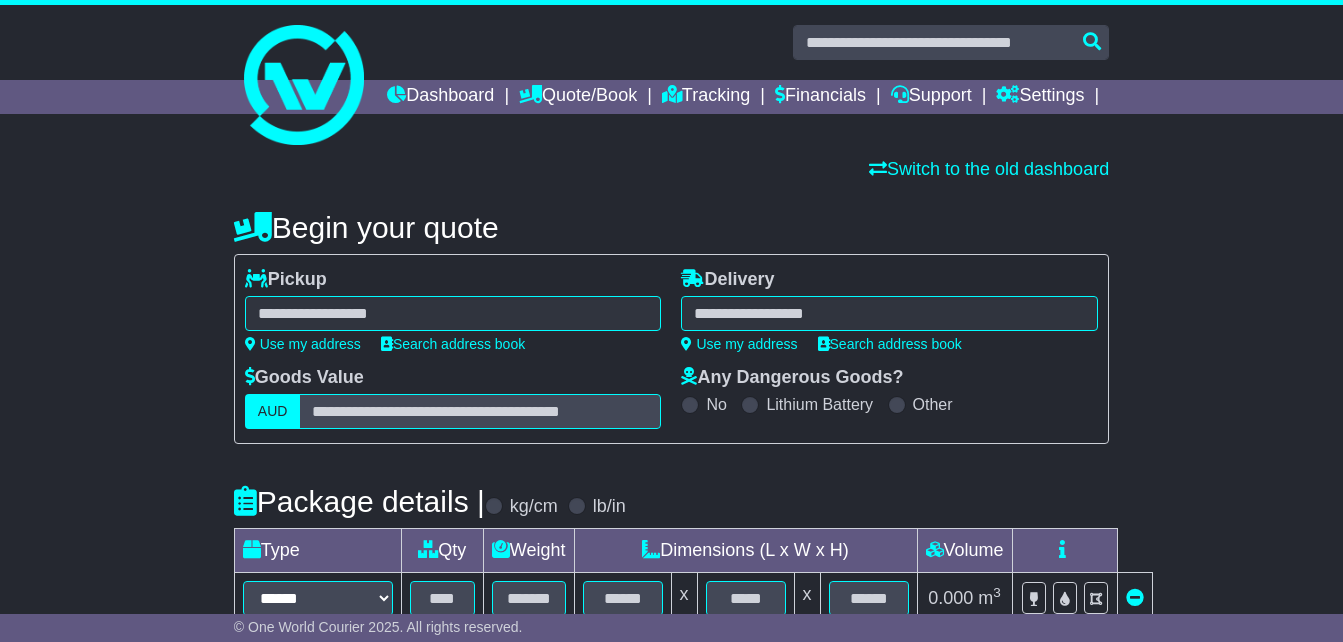 click at bounding box center (453, 313) 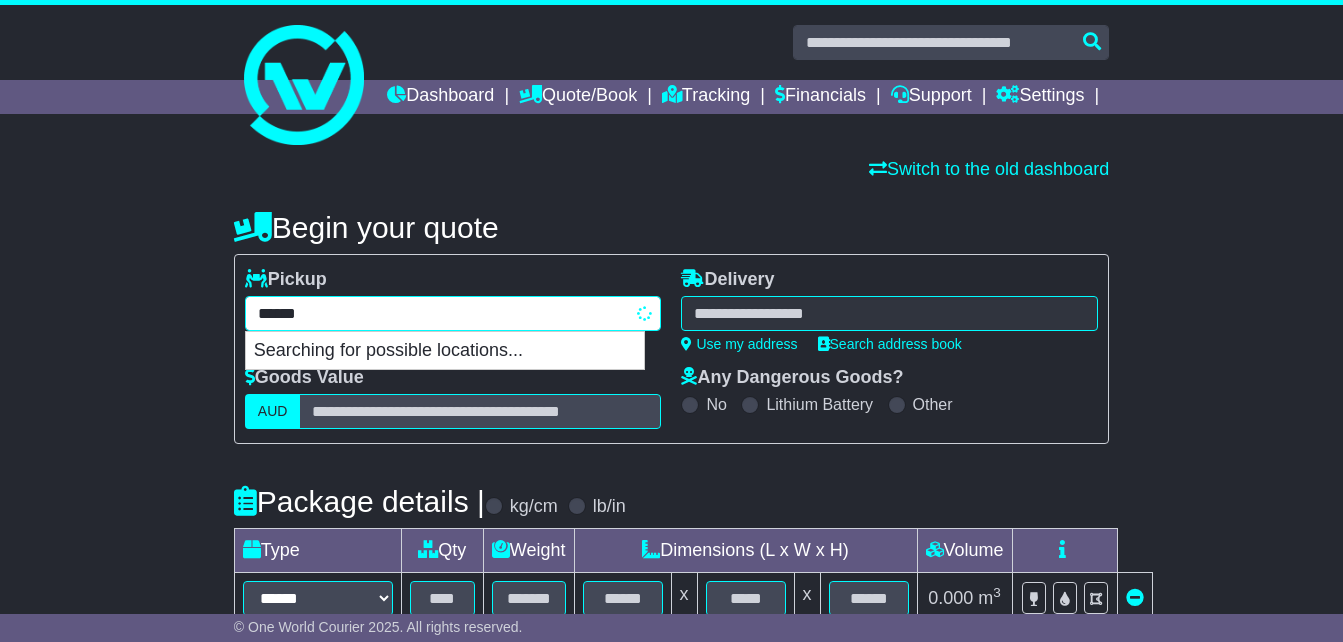 type on "*******" 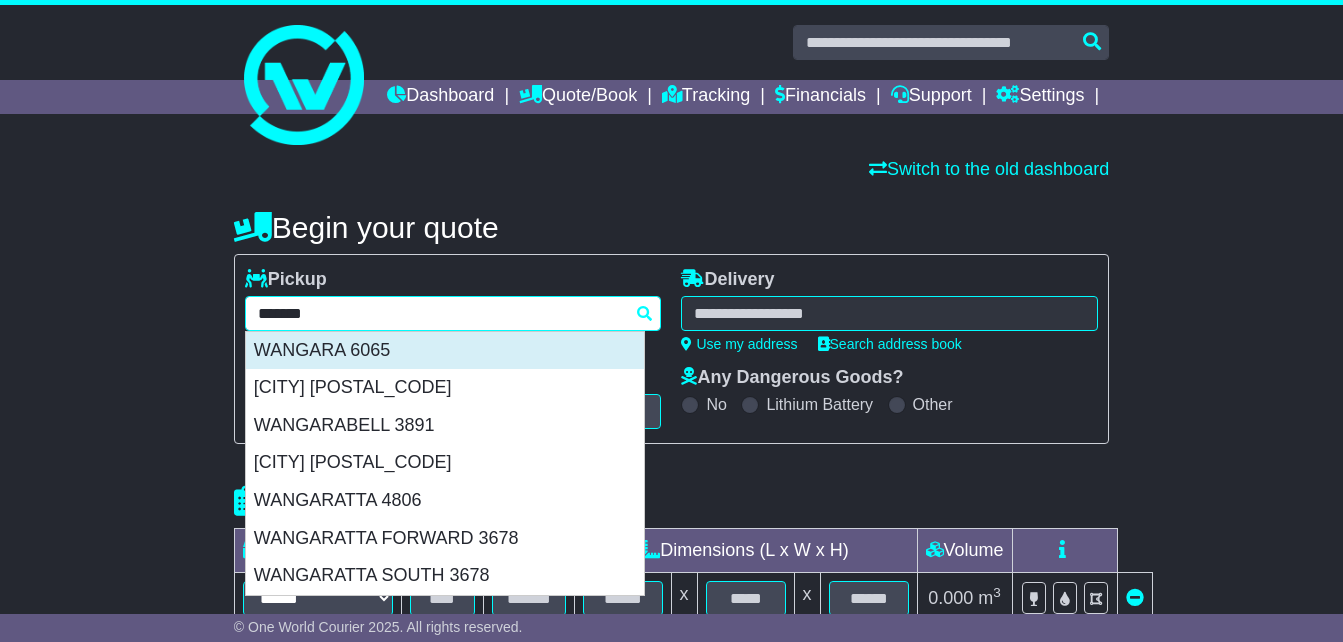 click on "WANGARA 6065" at bounding box center (445, 351) 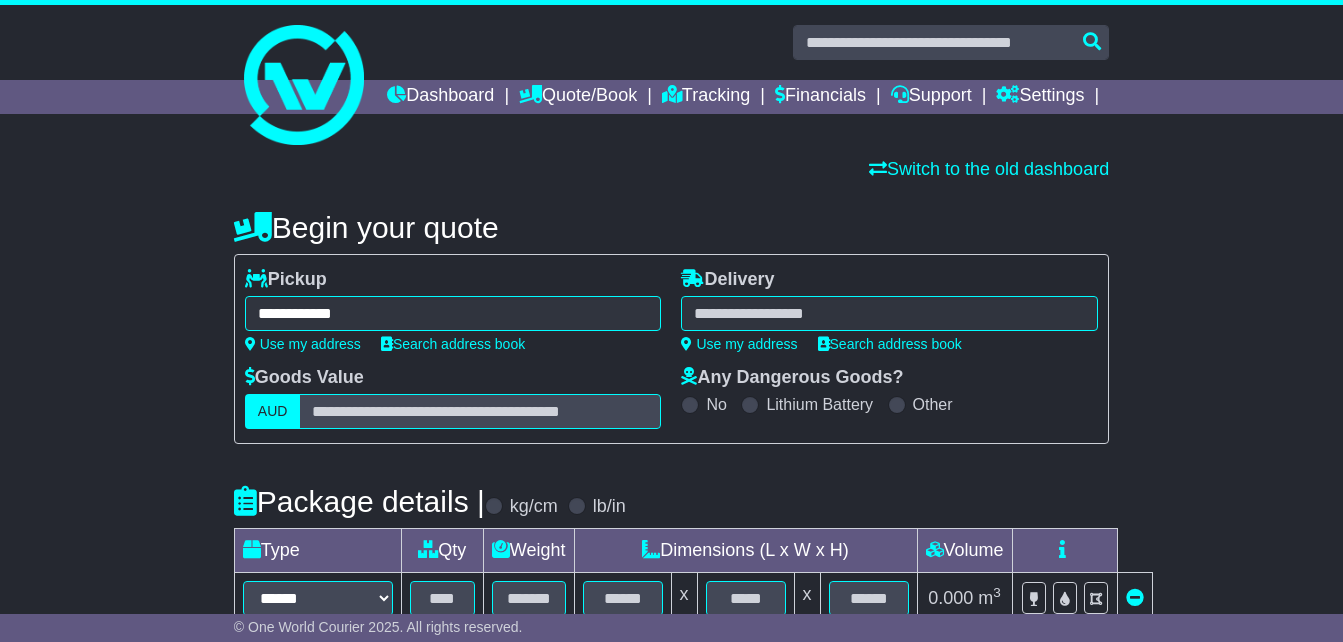 type on "**********" 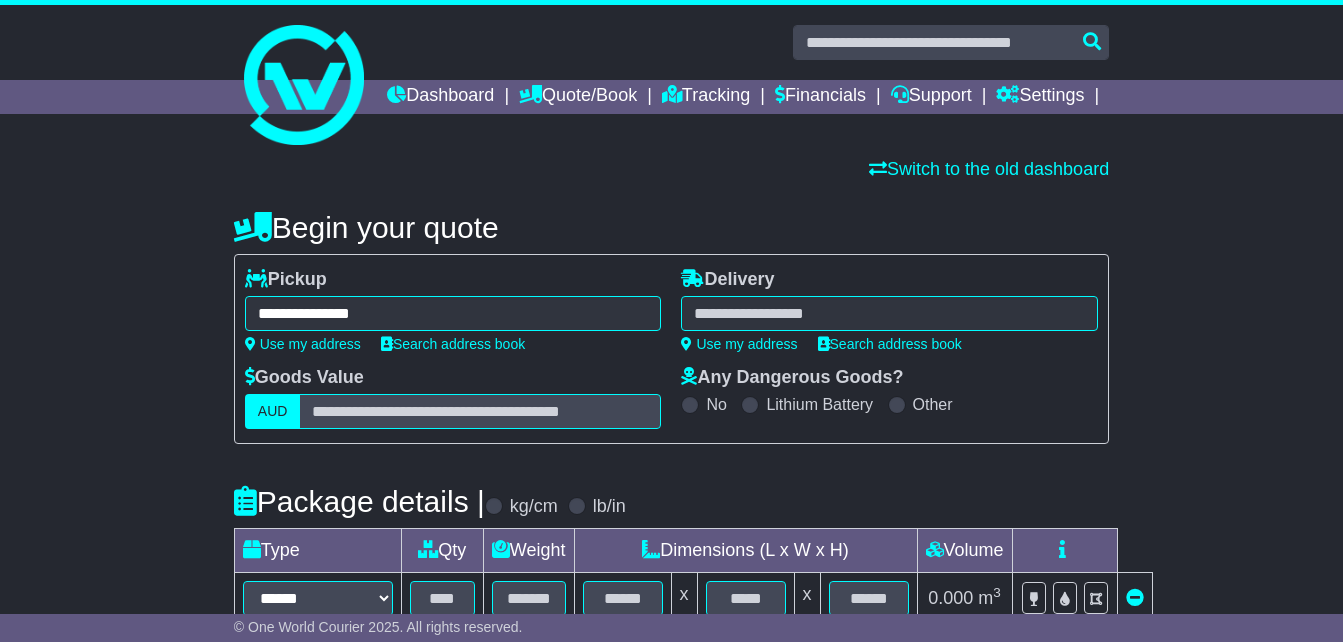click at bounding box center (889, 313) 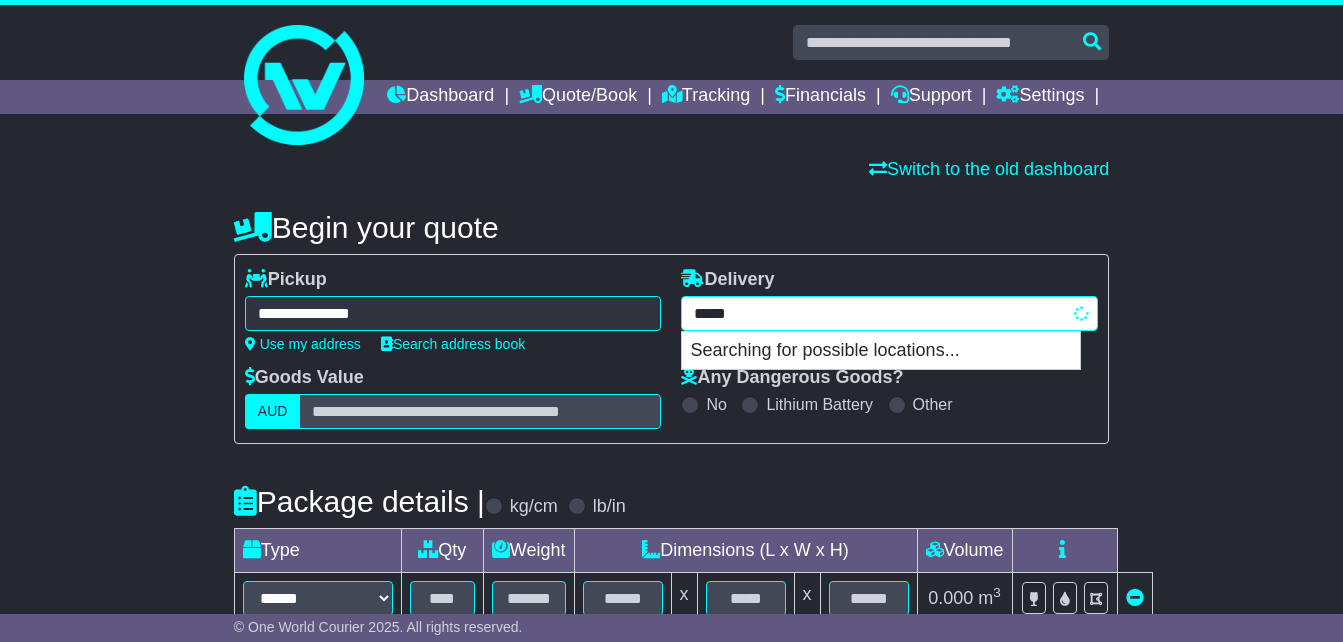 type on "******" 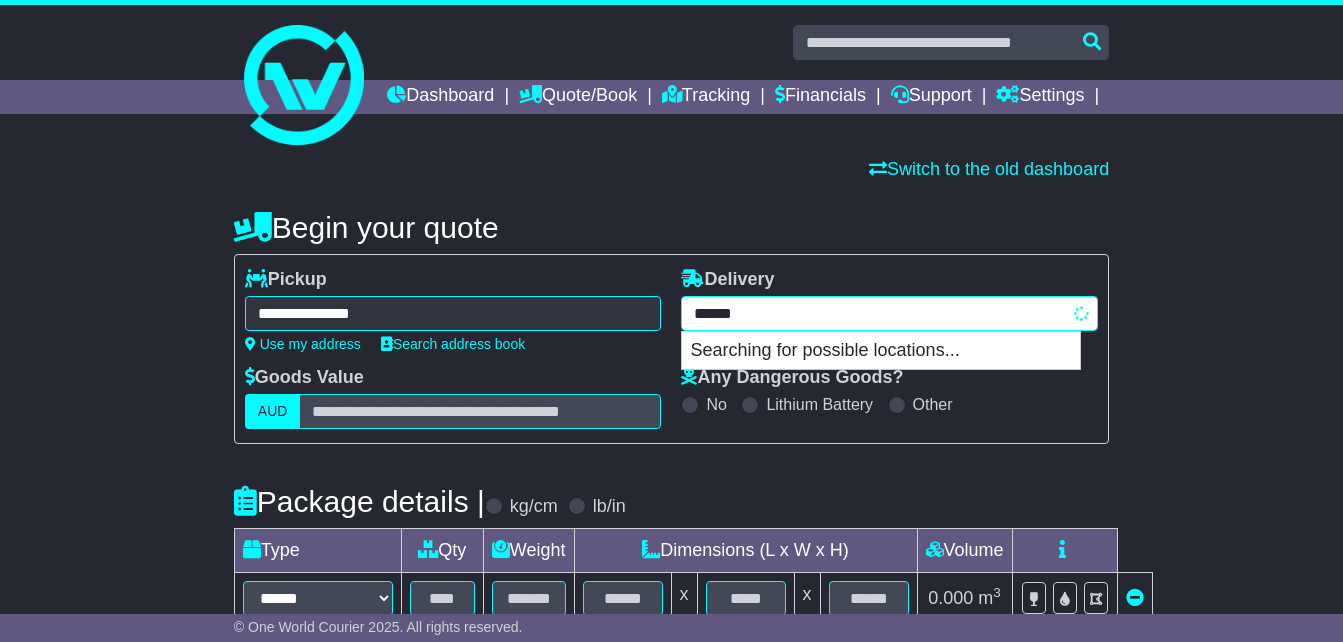 type on "********" 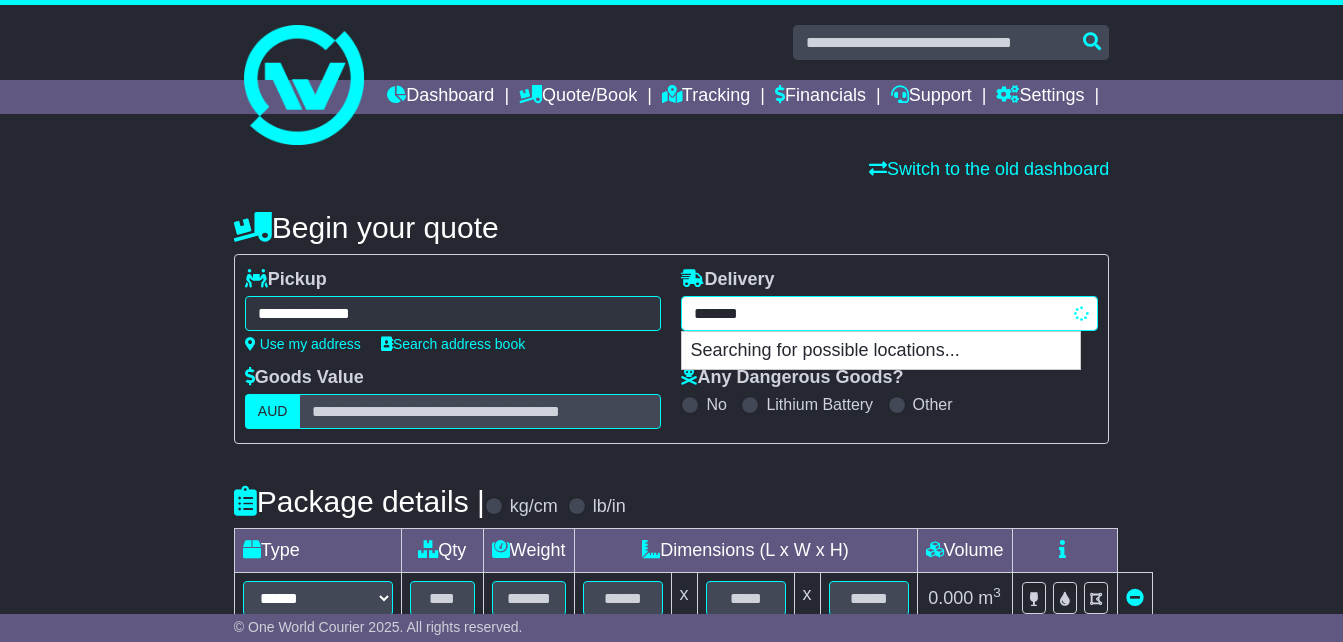 type on "********" 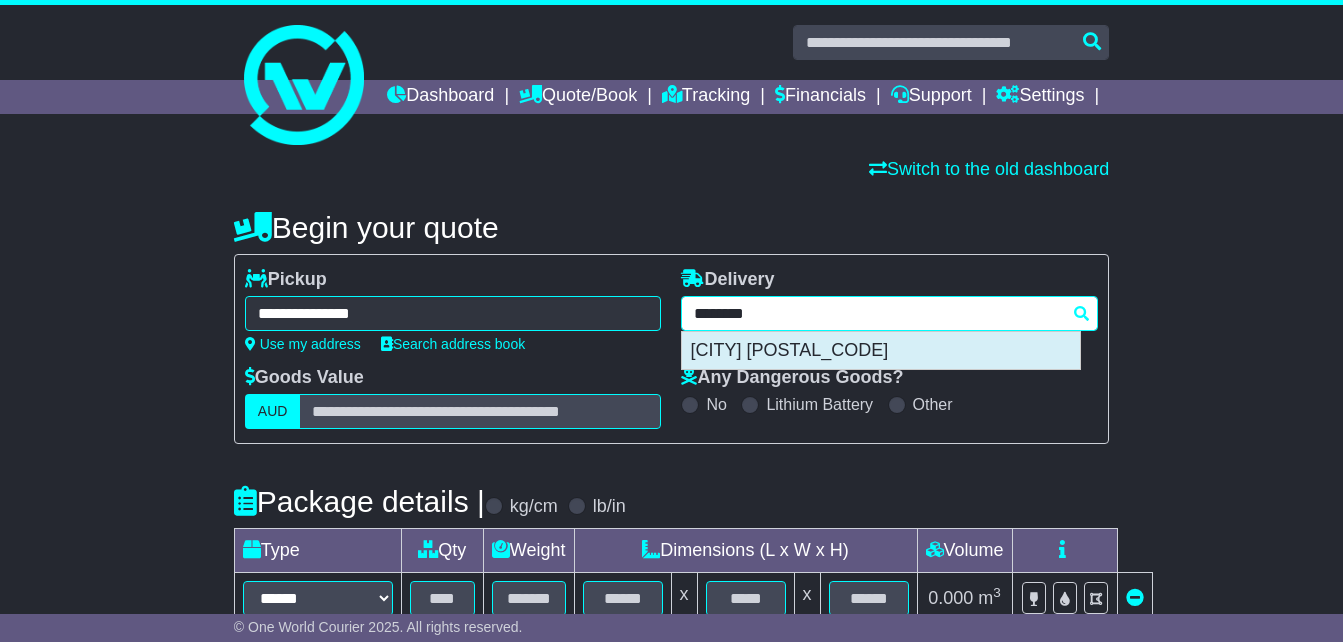 click on "NAGAMBIE 3608" at bounding box center (881, 351) 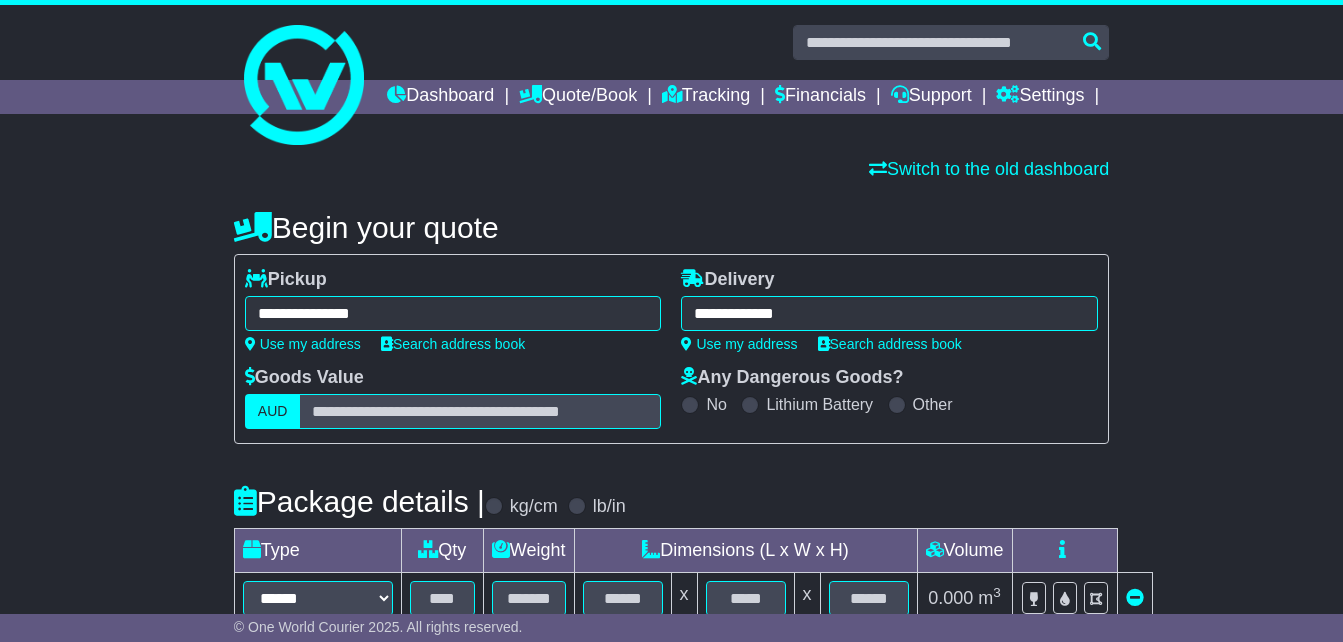 type on "**********" 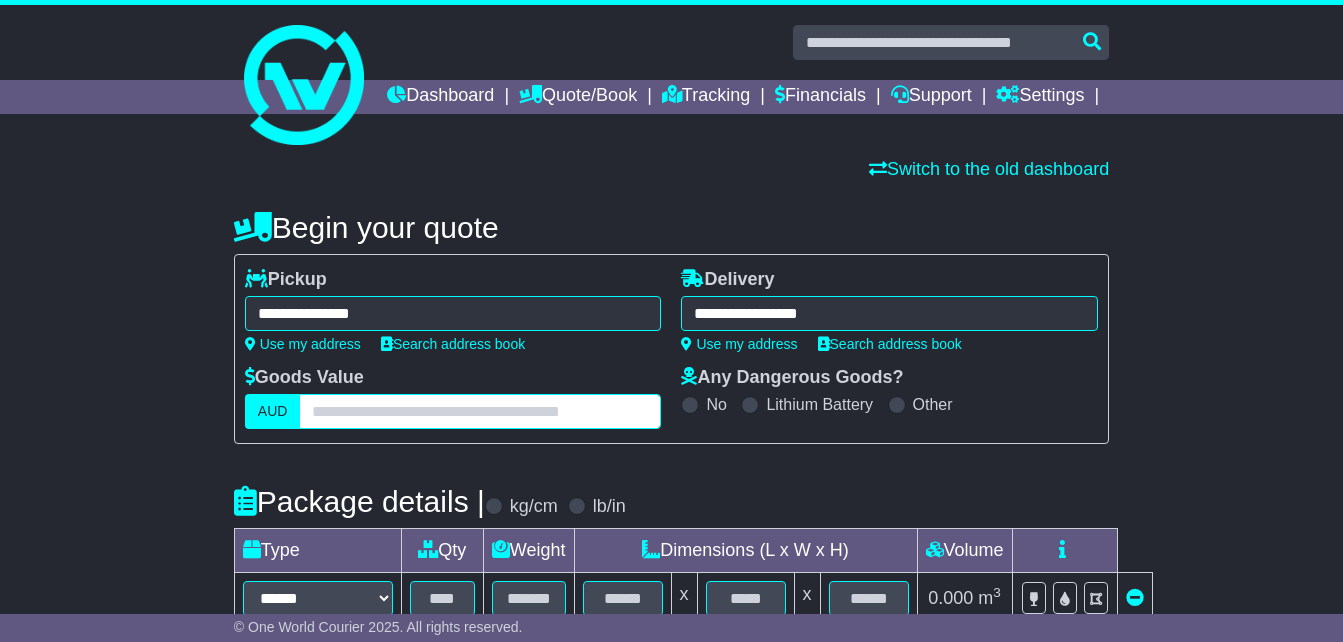 click at bounding box center [480, 411] 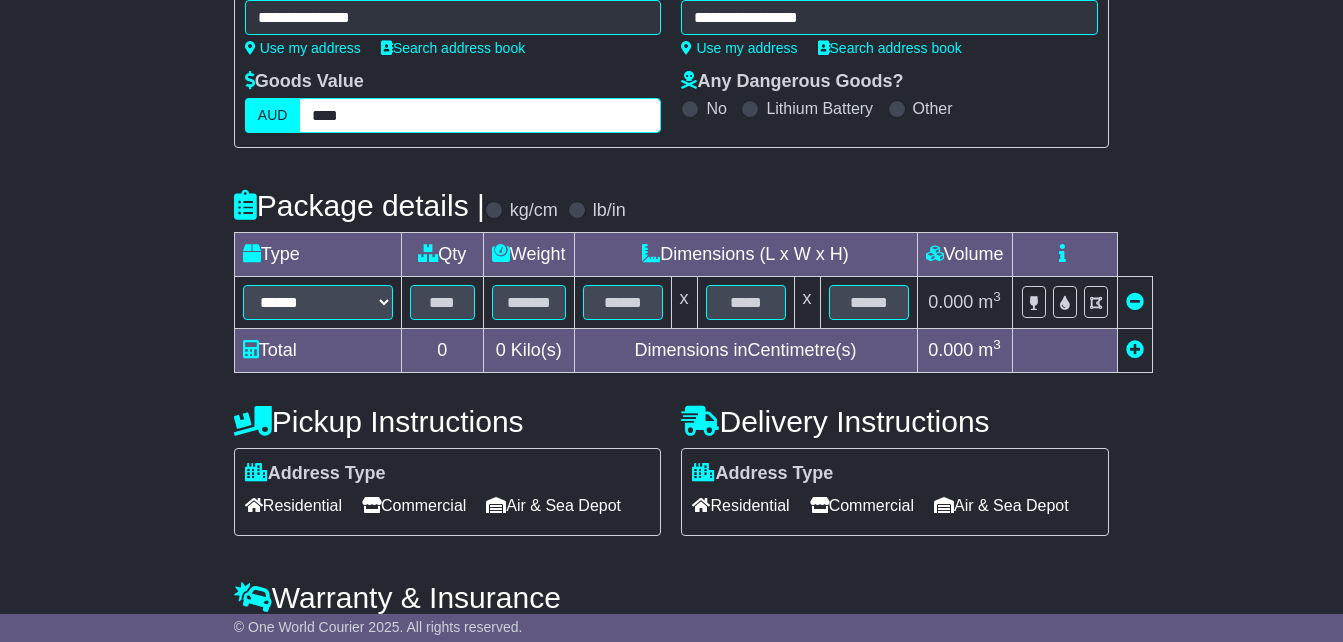 scroll, scrollTop: 337, scrollLeft: 0, axis: vertical 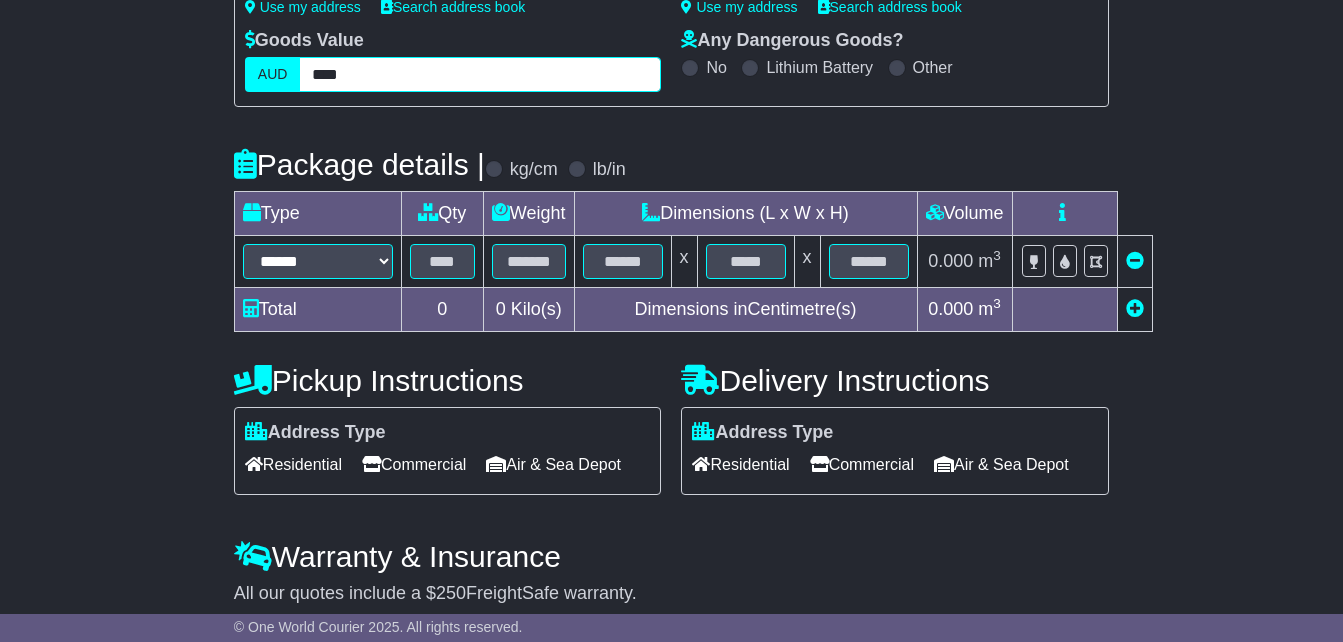 type on "****" 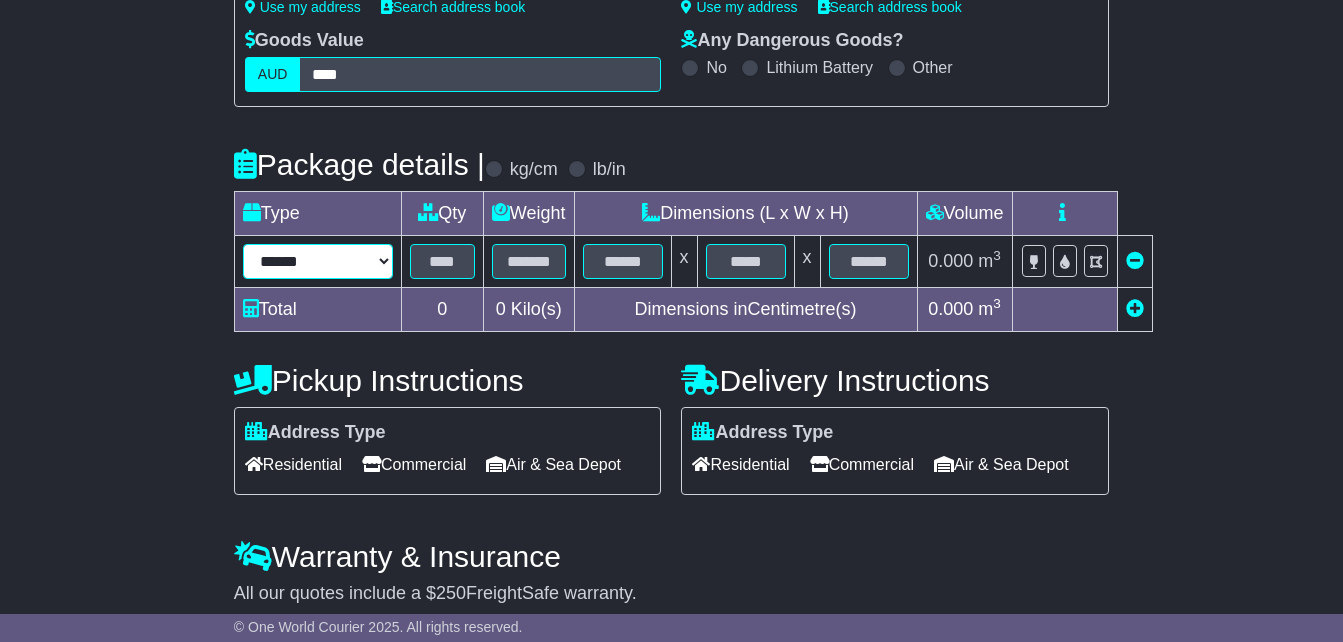 click on "****** ****** *** ******** ***** **** **** ****** *** *******" at bounding box center (318, 261) 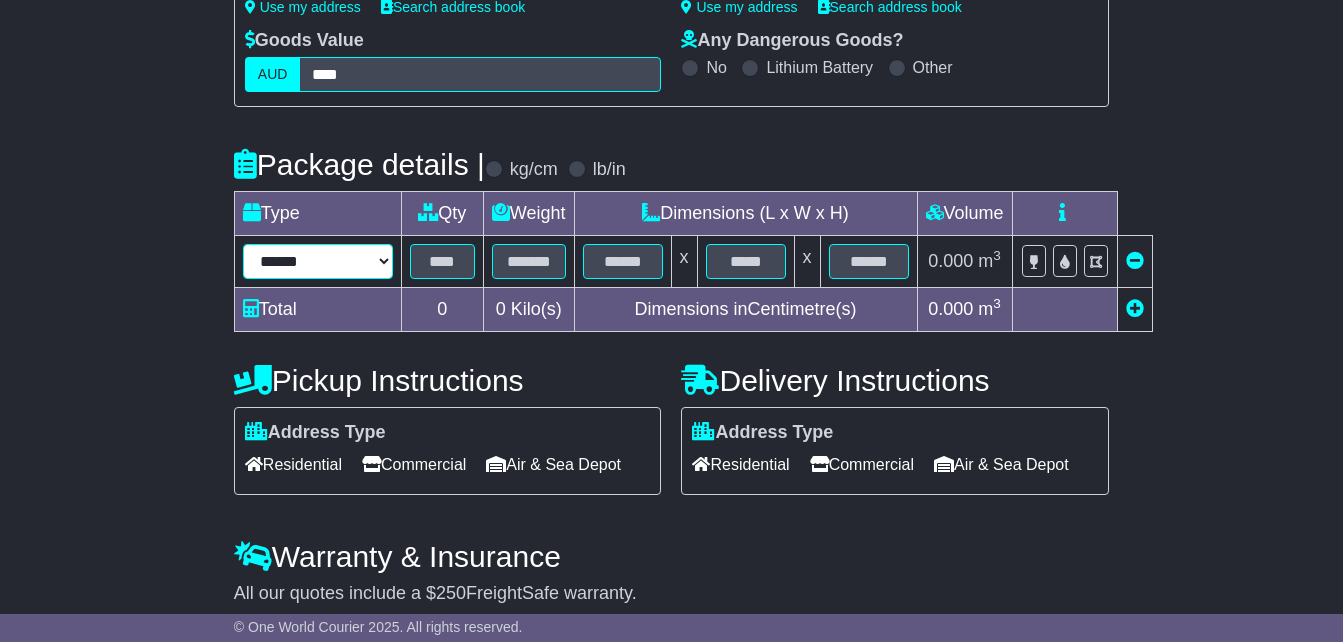 select on "*****" 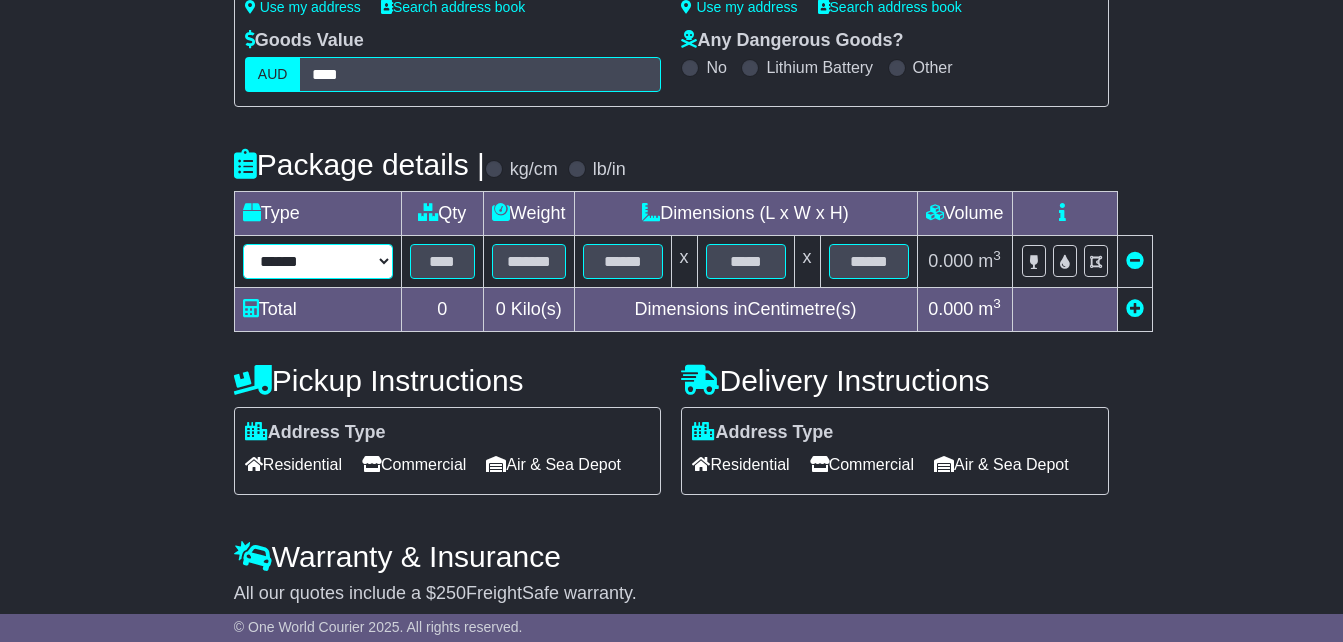 click on "****** ****** *** ******** ***** **** **** ****** *** *******" at bounding box center (318, 261) 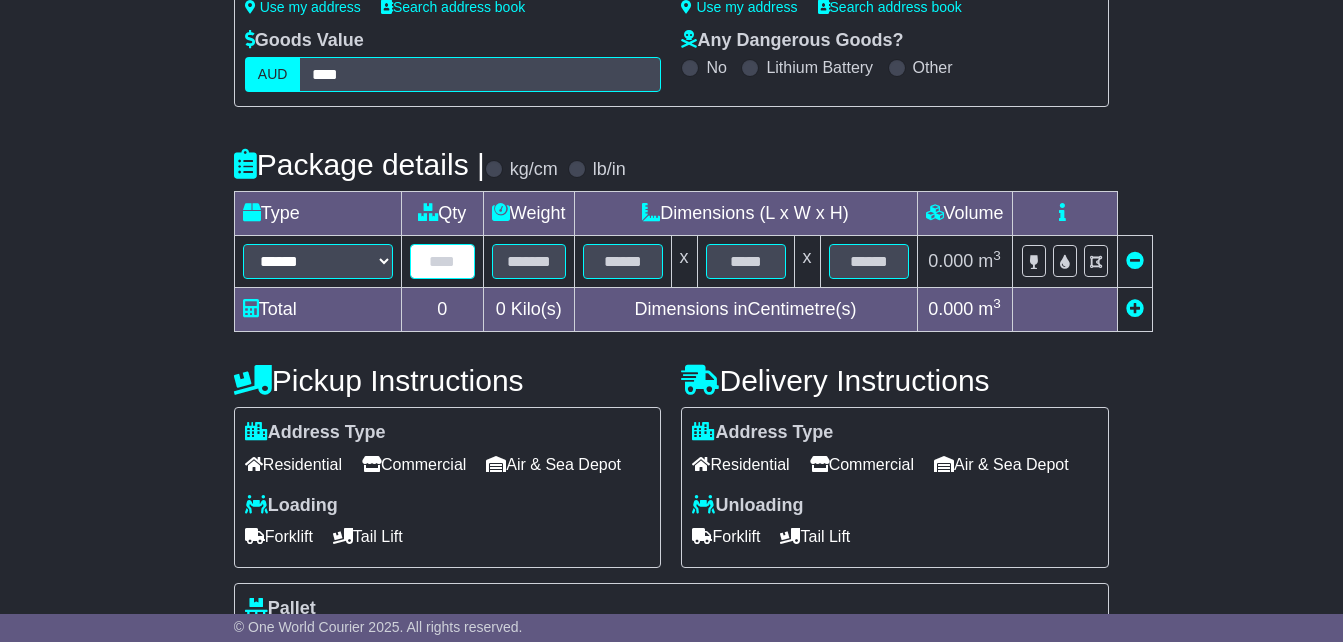 click at bounding box center (442, 261) 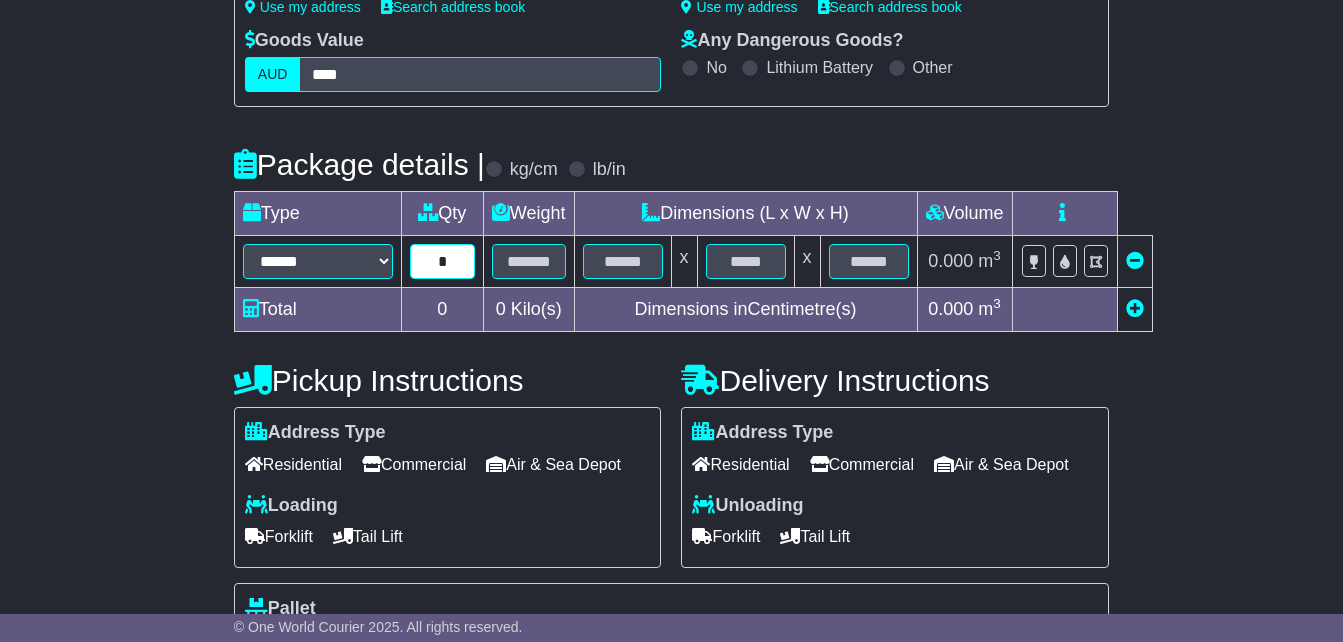 type on "*" 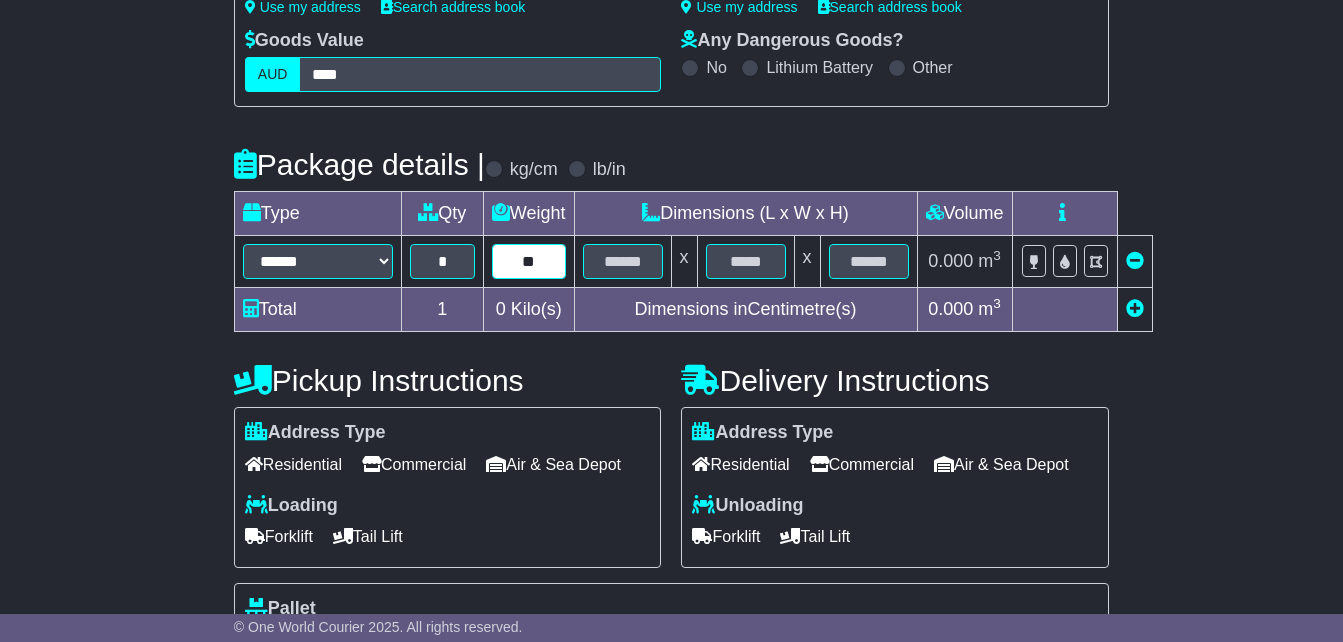 type on "**" 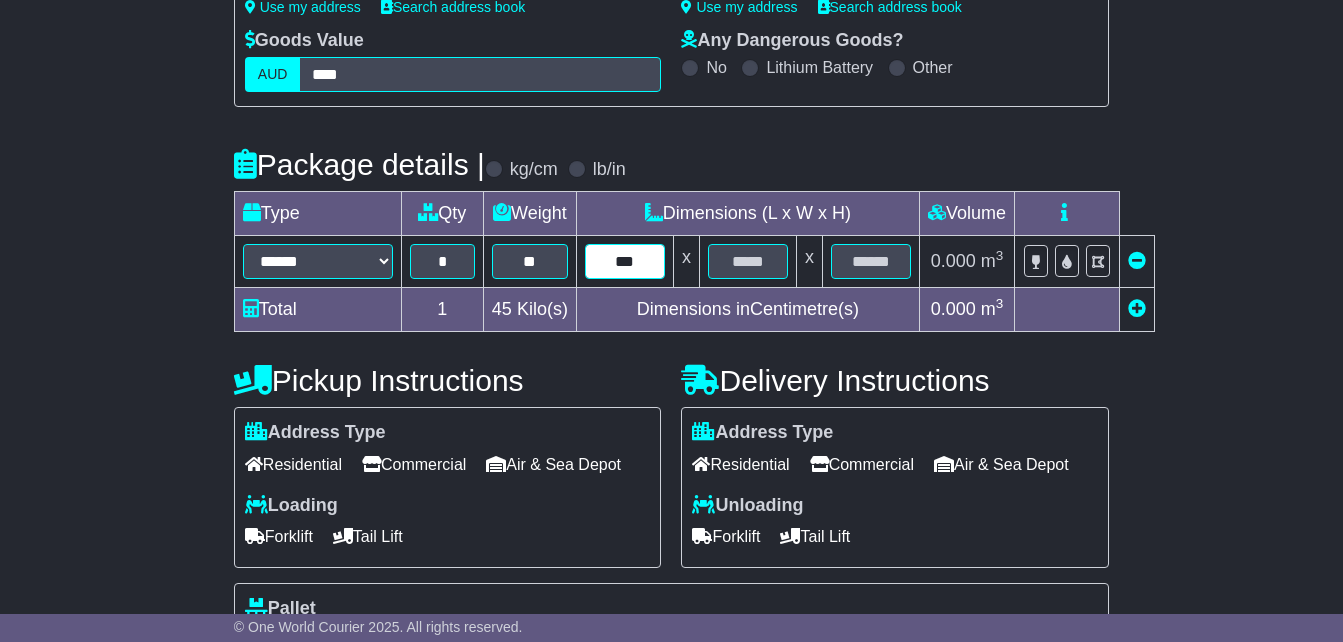 type on "***" 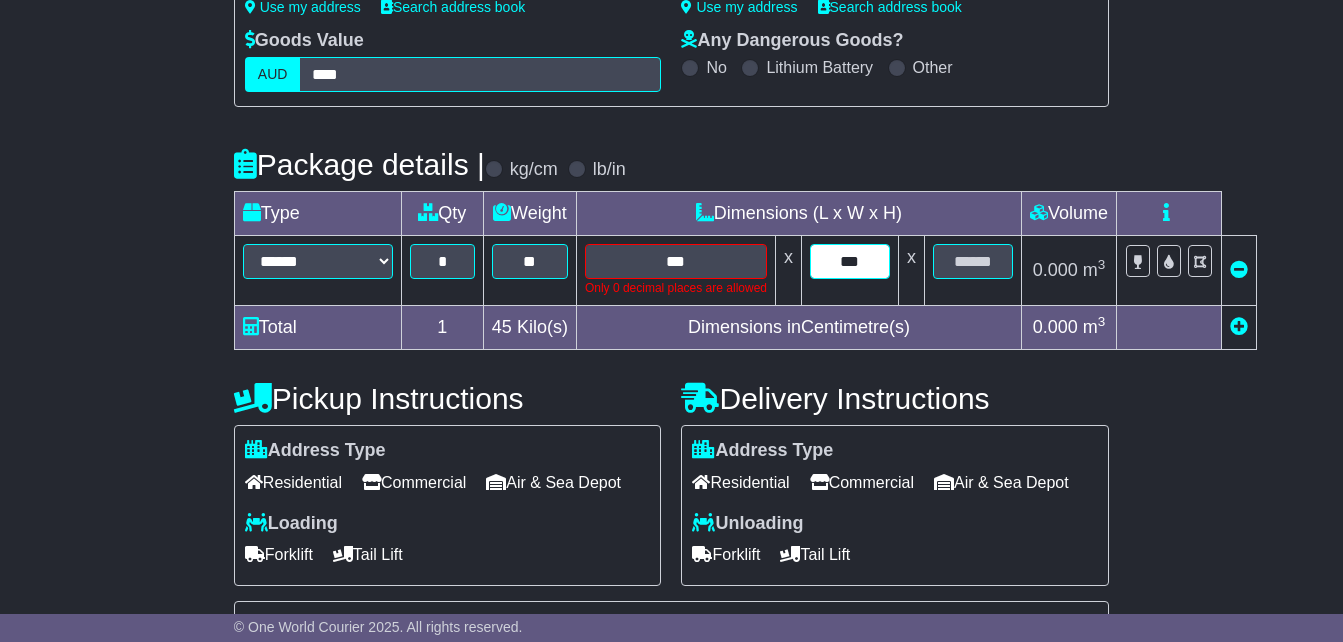 type on "***" 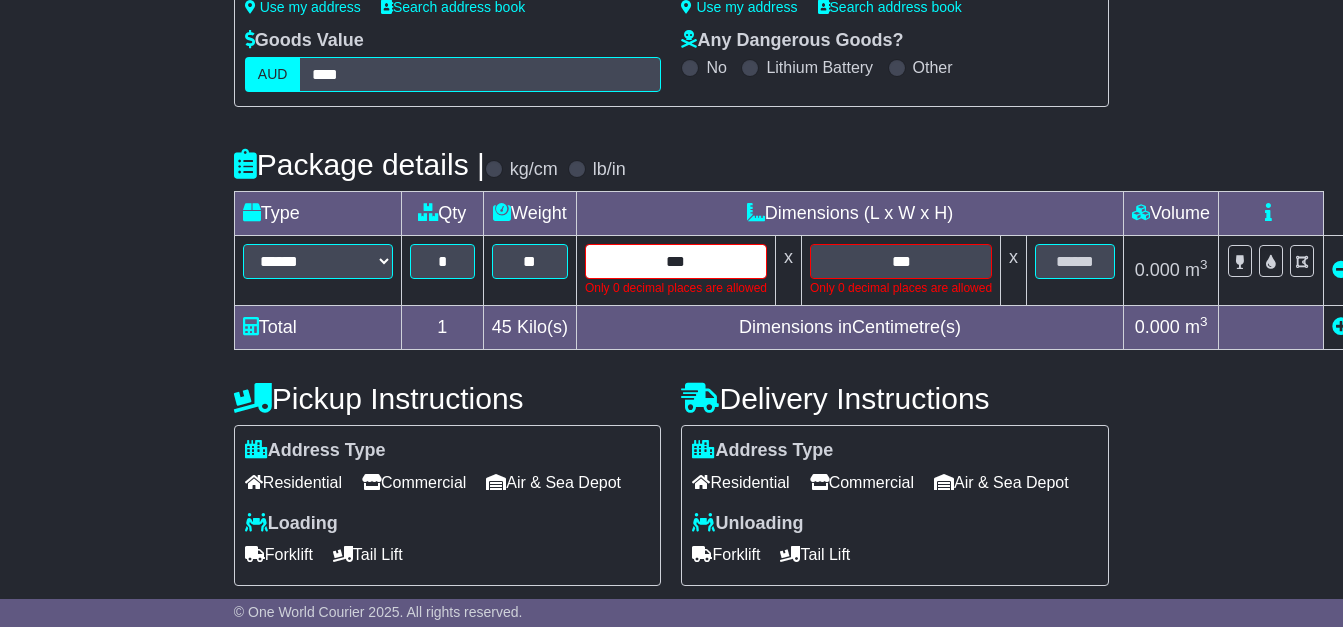 drag, startPoint x: 713, startPoint y: 293, endPoint x: 646, endPoint y: 295, distance: 67.02985 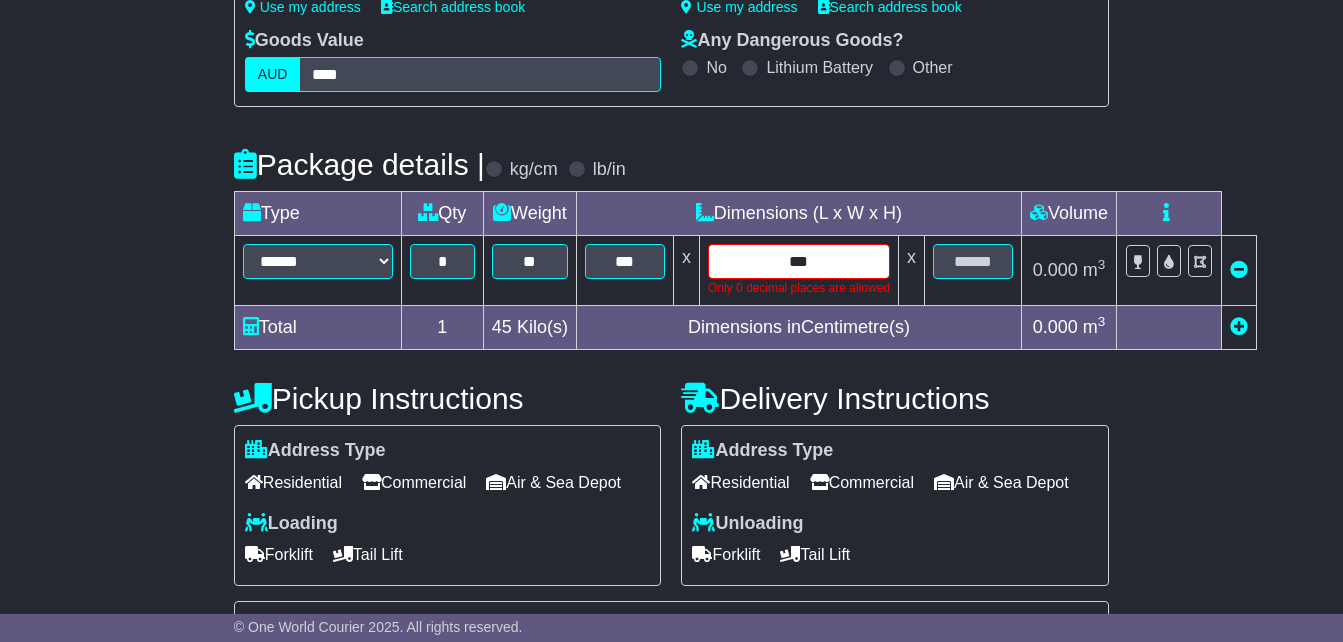drag, startPoint x: 926, startPoint y: 292, endPoint x: 761, endPoint y: 301, distance: 165.24527 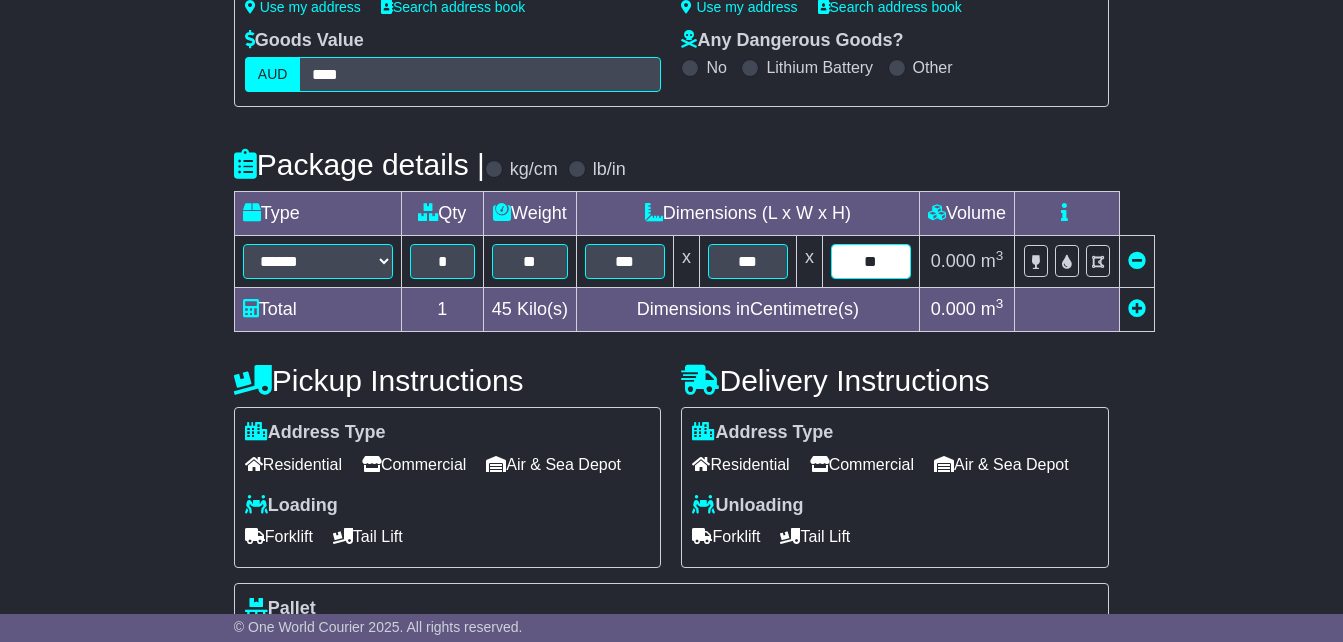 type on "**" 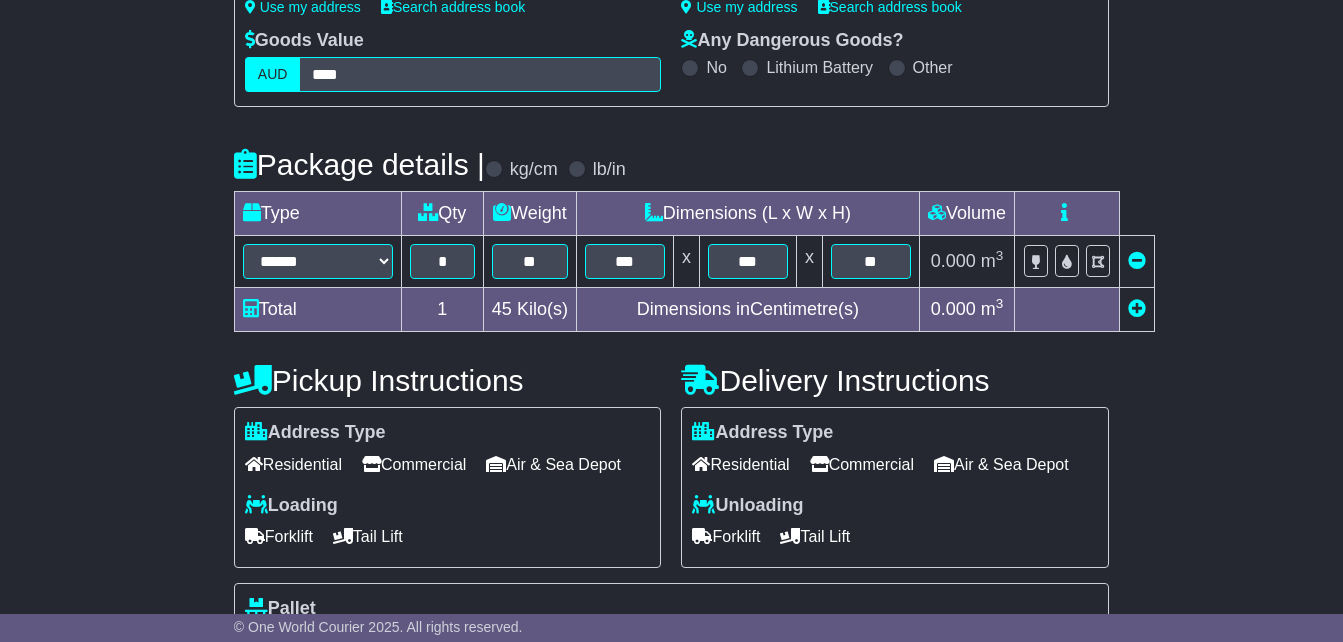 click at bounding box center (1066, 310) 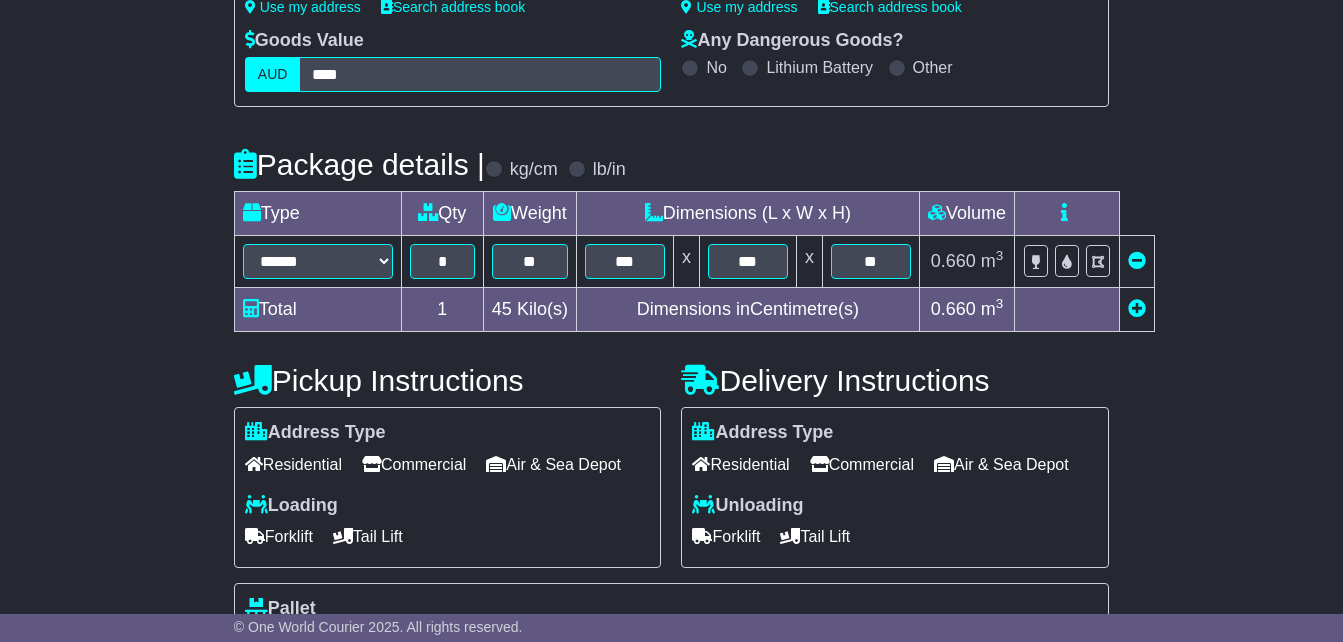 click on "Commercial" at bounding box center [414, 464] 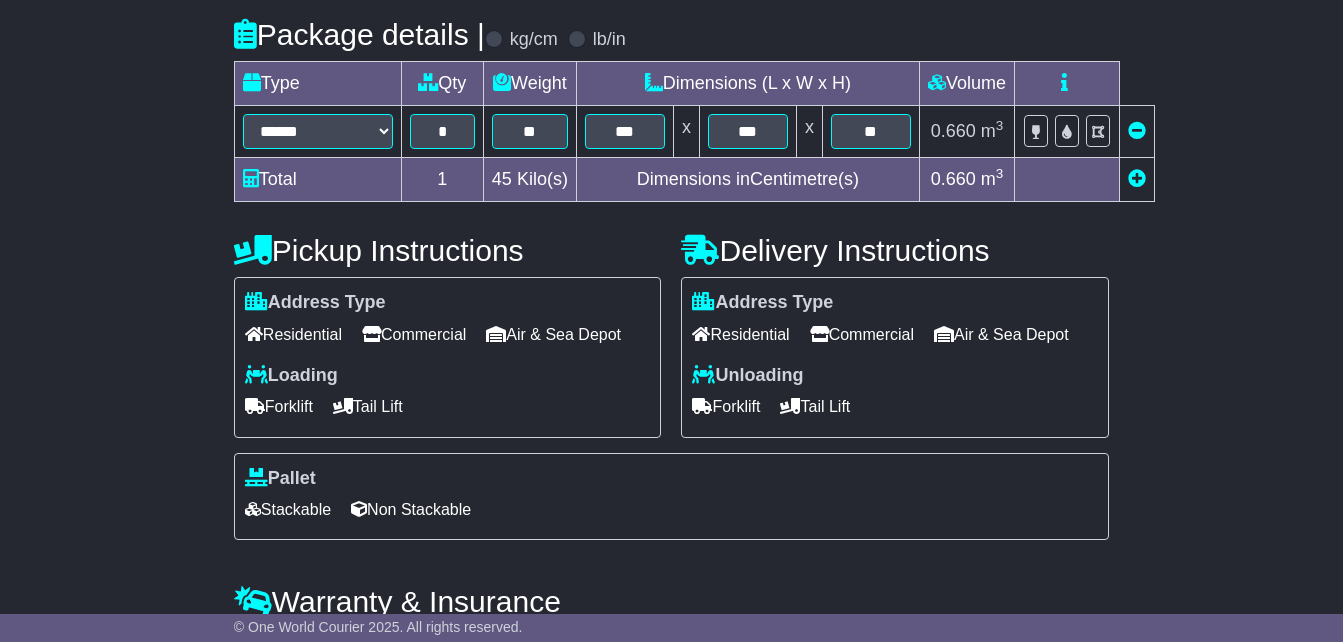 scroll, scrollTop: 482, scrollLeft: 0, axis: vertical 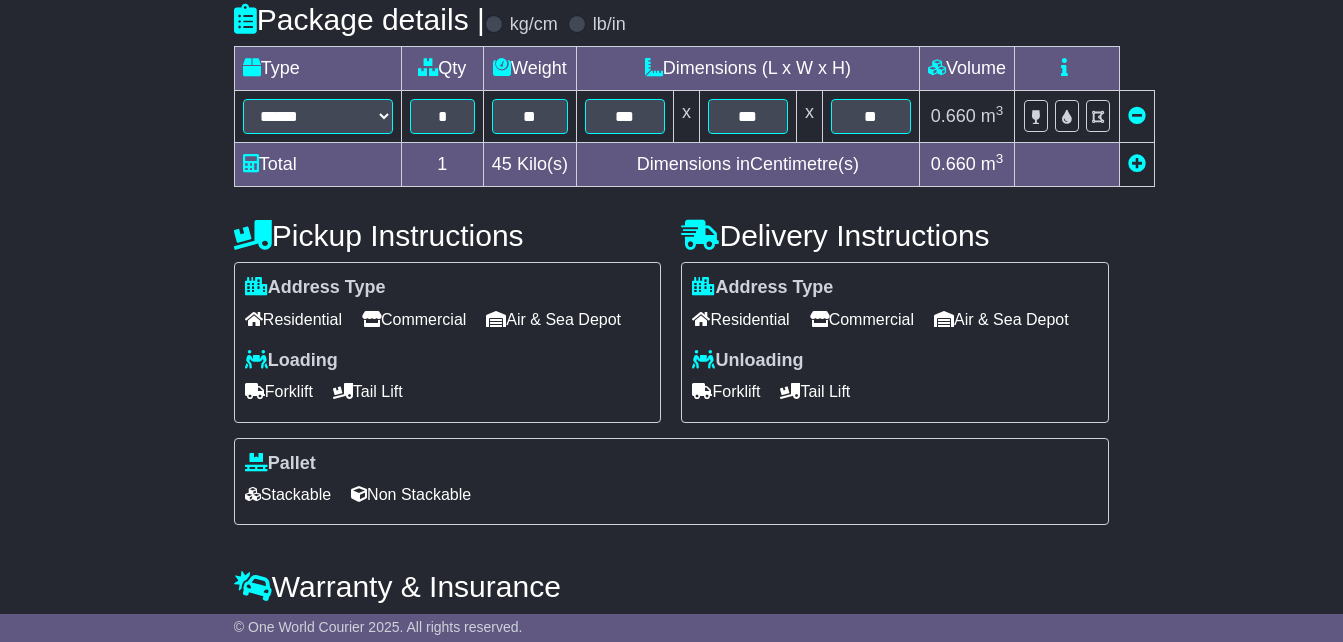 click on "Forklift" at bounding box center [279, 391] 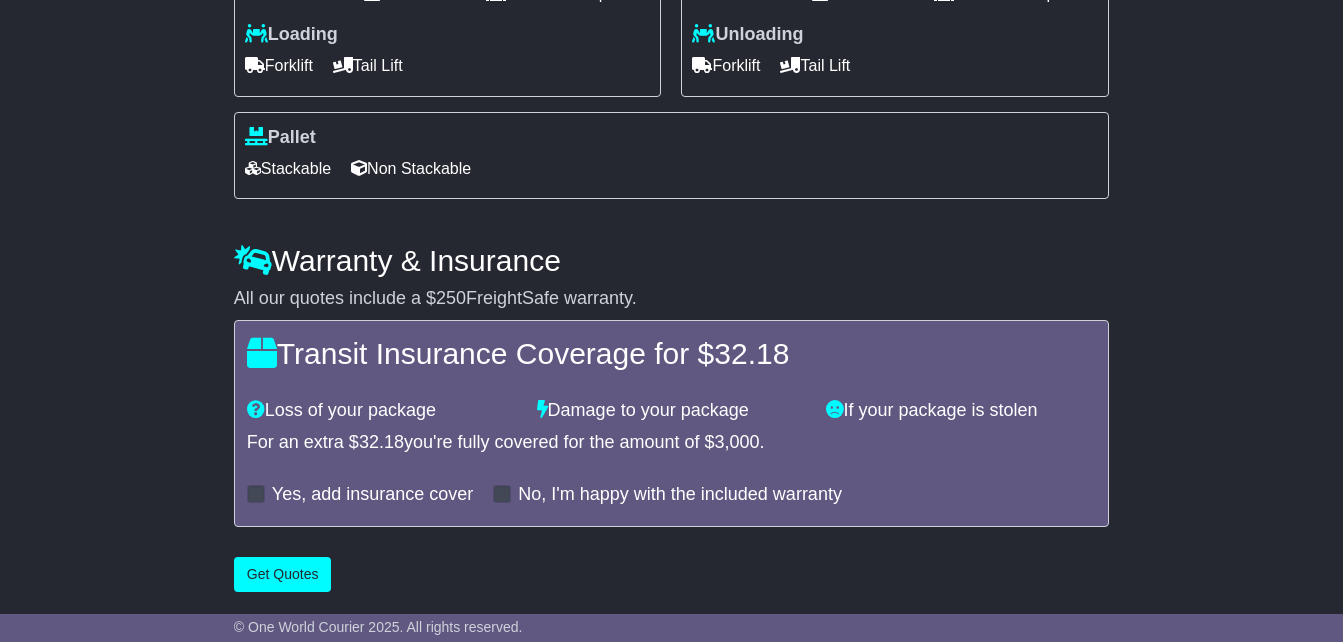 scroll, scrollTop: 879, scrollLeft: 0, axis: vertical 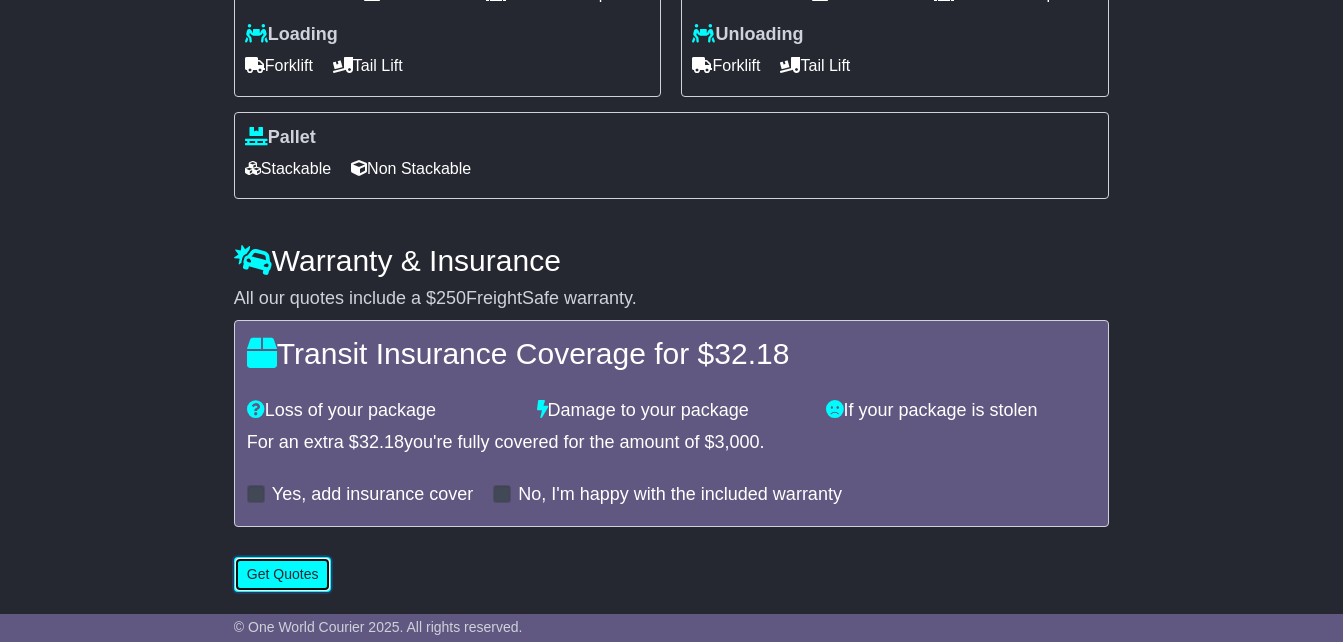 click on "Get Quotes" at bounding box center [283, 574] 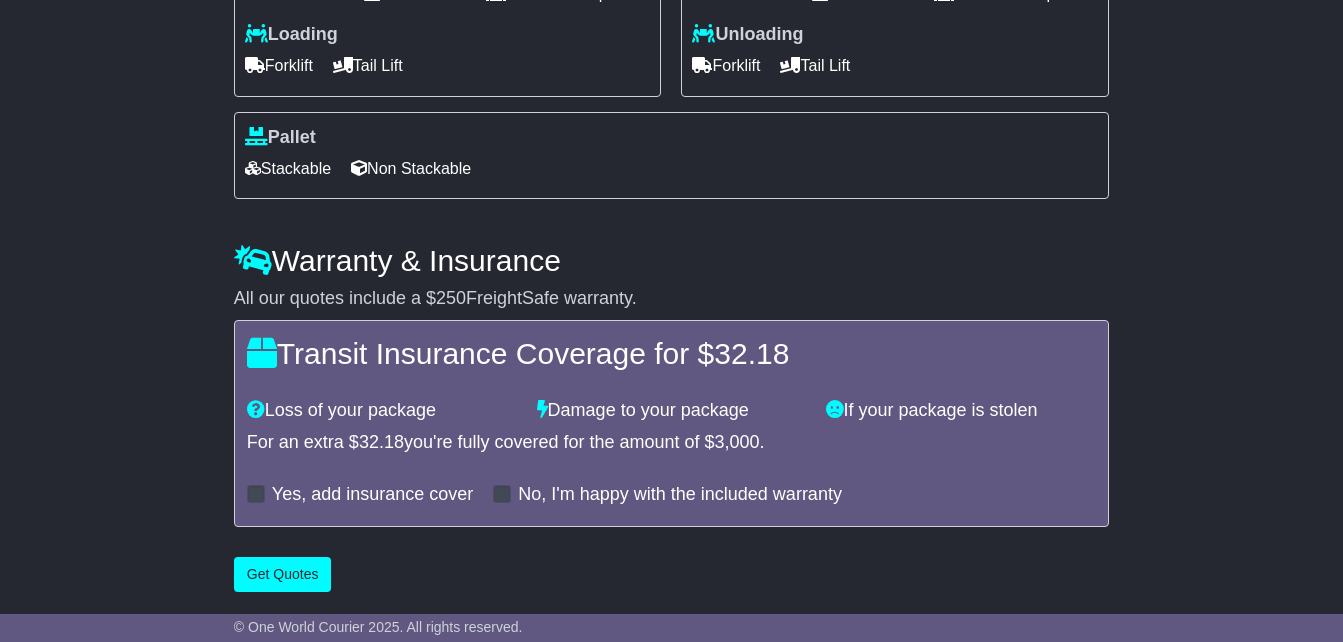 scroll, scrollTop: 0, scrollLeft: 0, axis: both 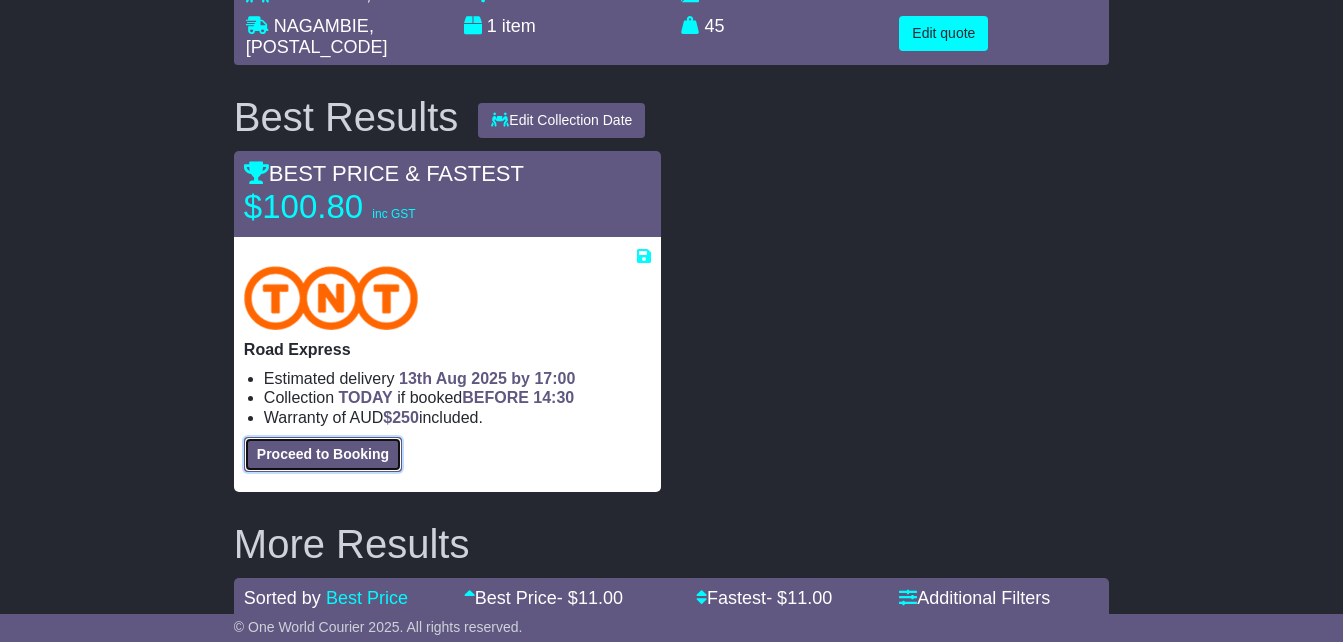 click on "Proceed to Booking" at bounding box center [323, 454] 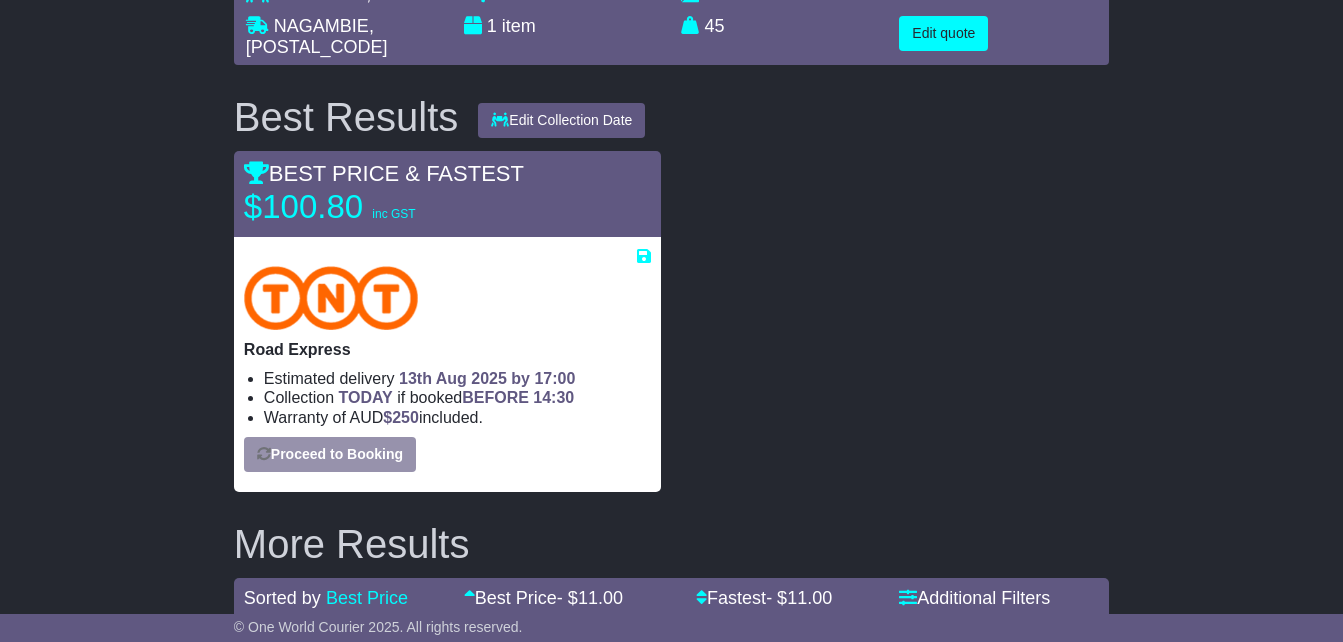 select on "*****" 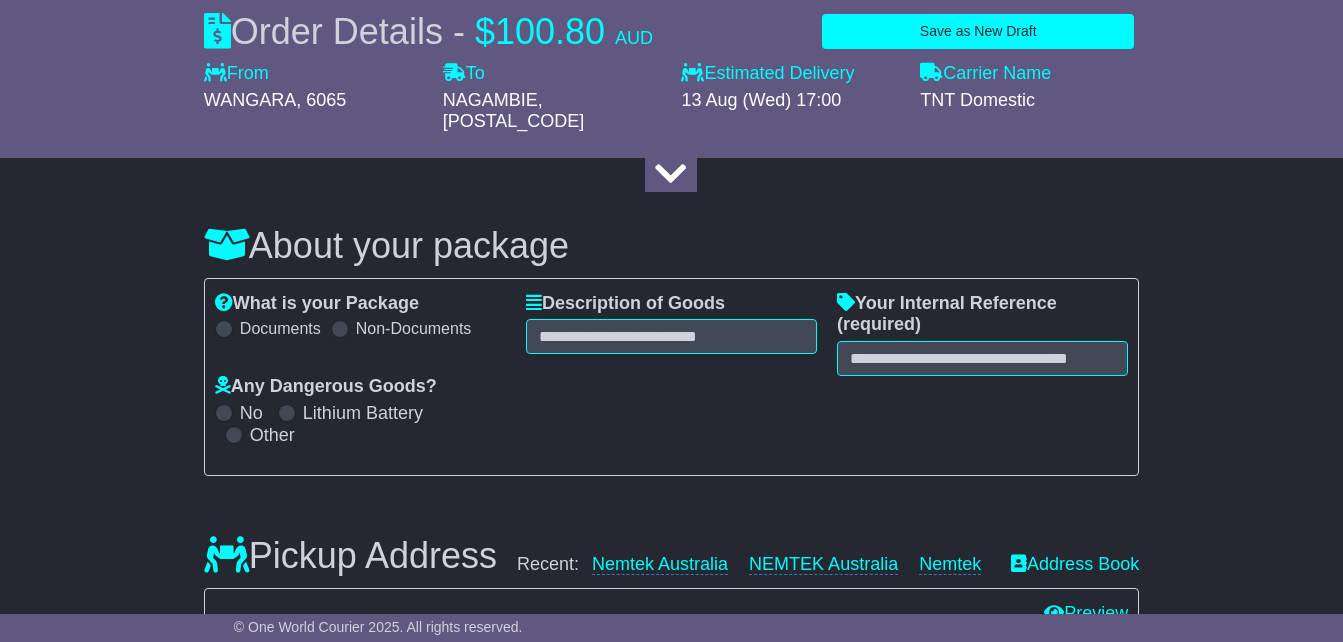 select 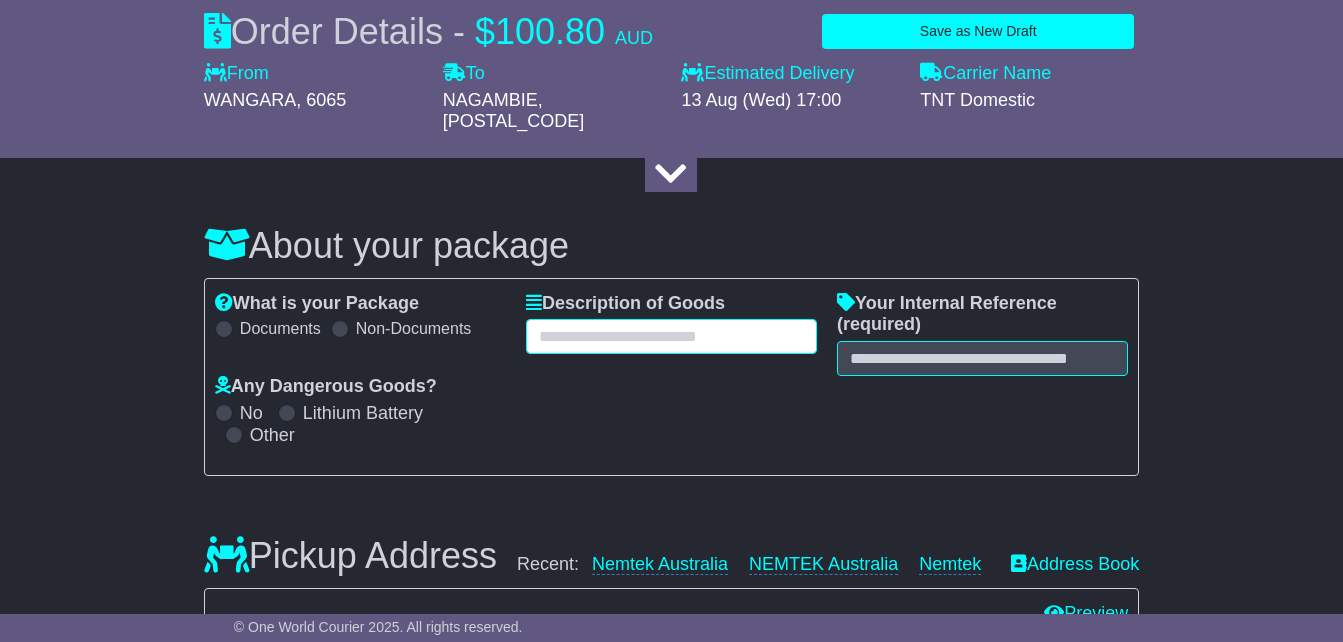 click at bounding box center [671, 336] 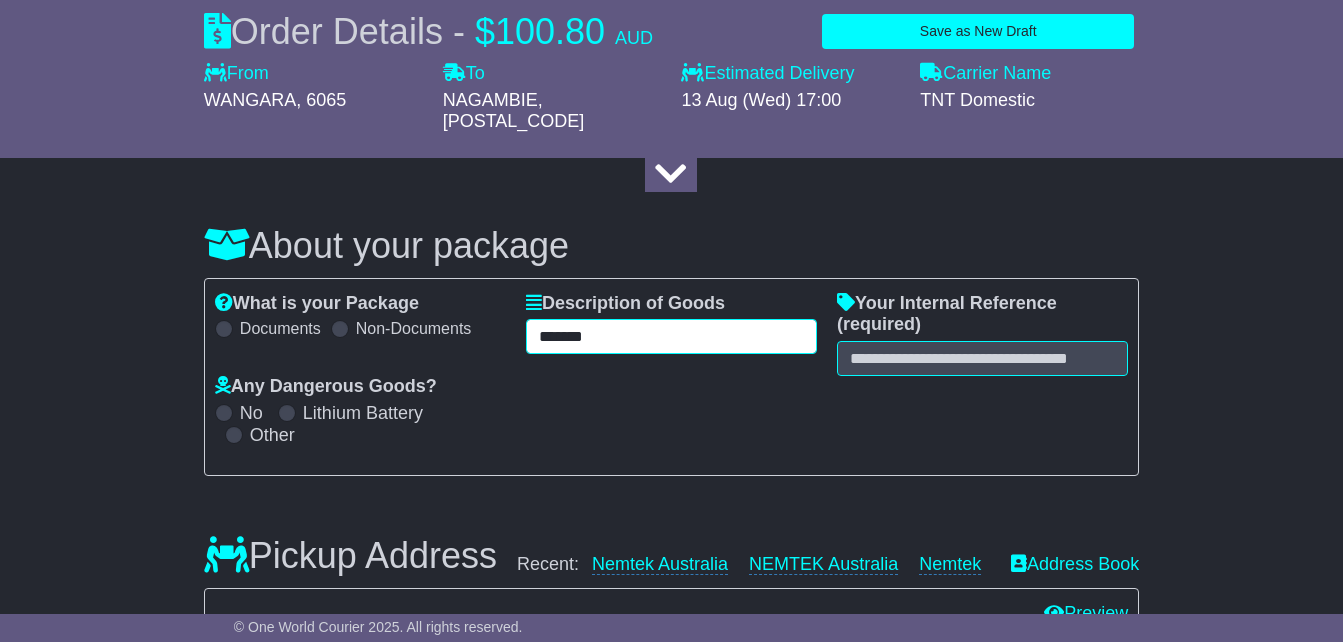 type on "*******" 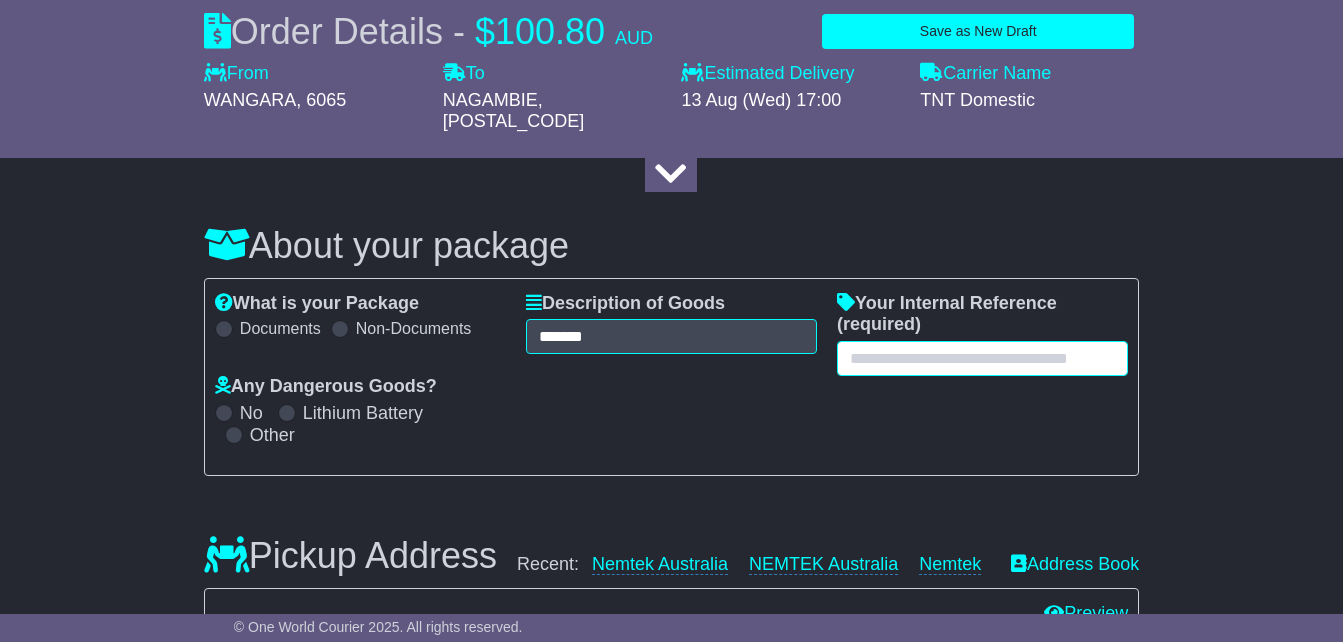 click at bounding box center [982, 358] 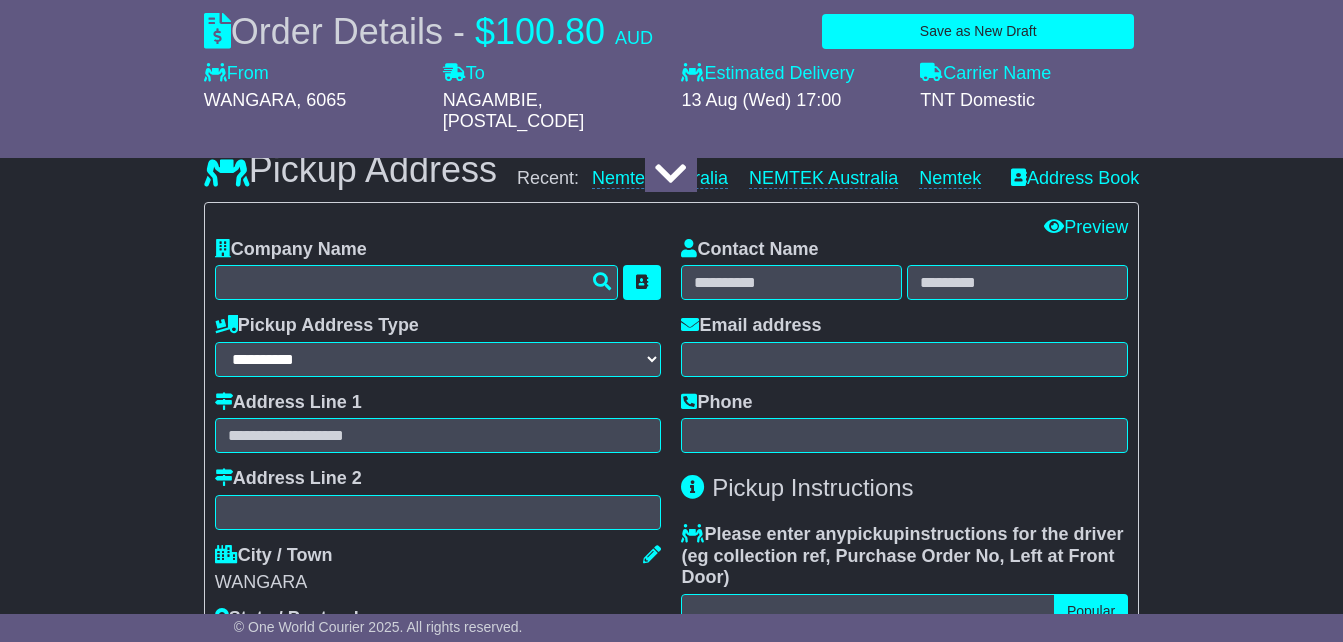 scroll, scrollTop: 584, scrollLeft: 0, axis: vertical 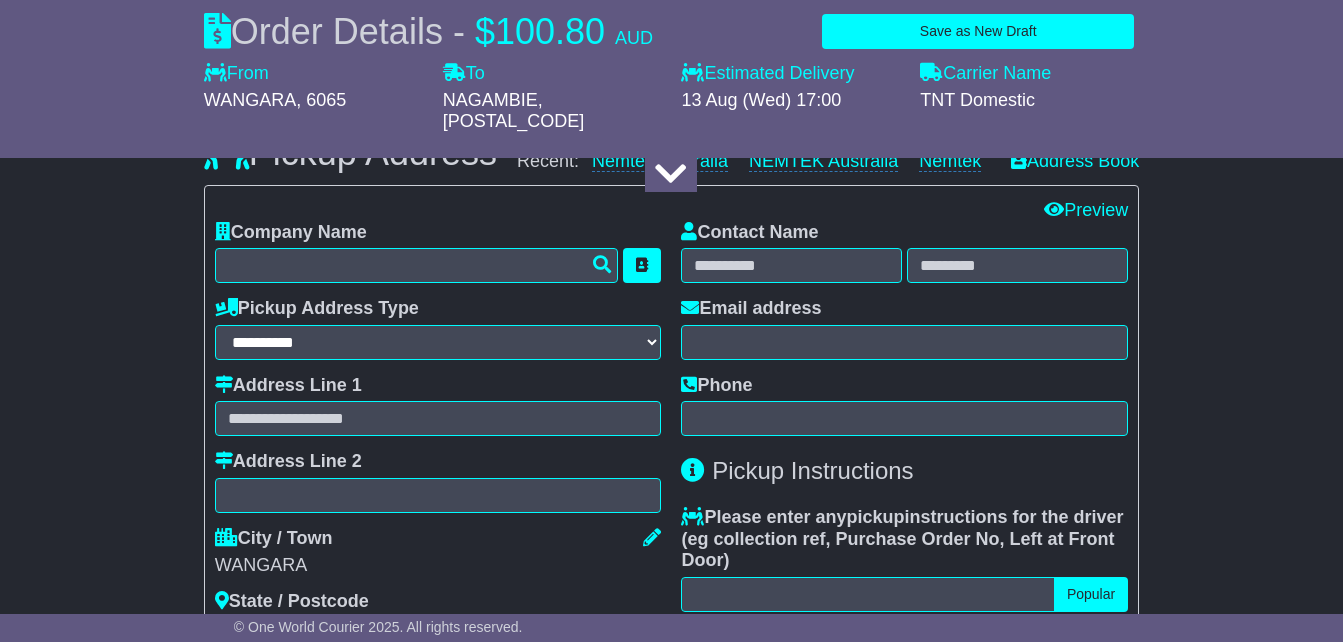type on "********" 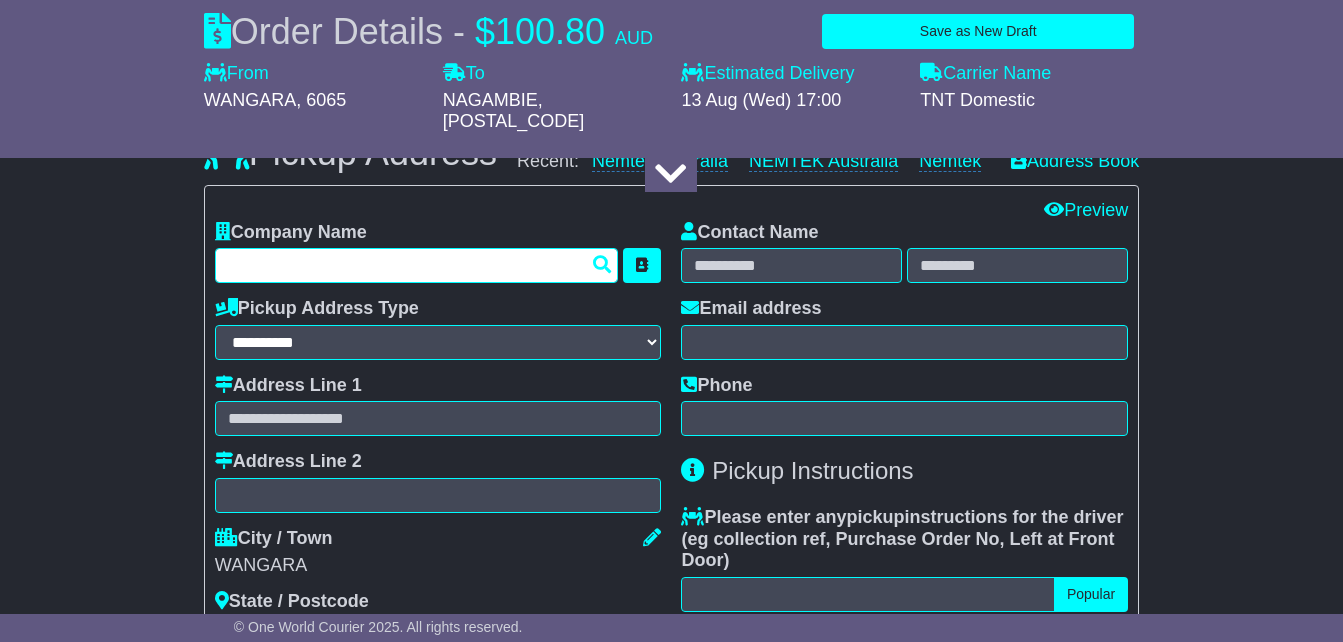 click at bounding box center [417, 265] 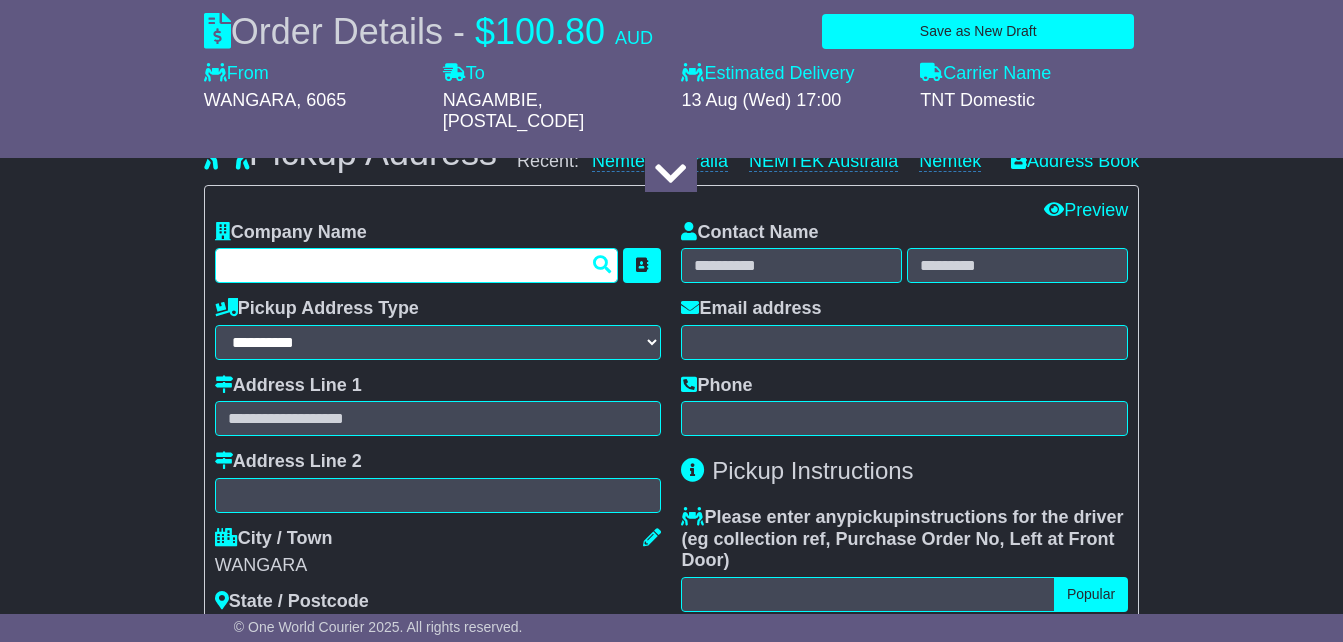 type on "**********" 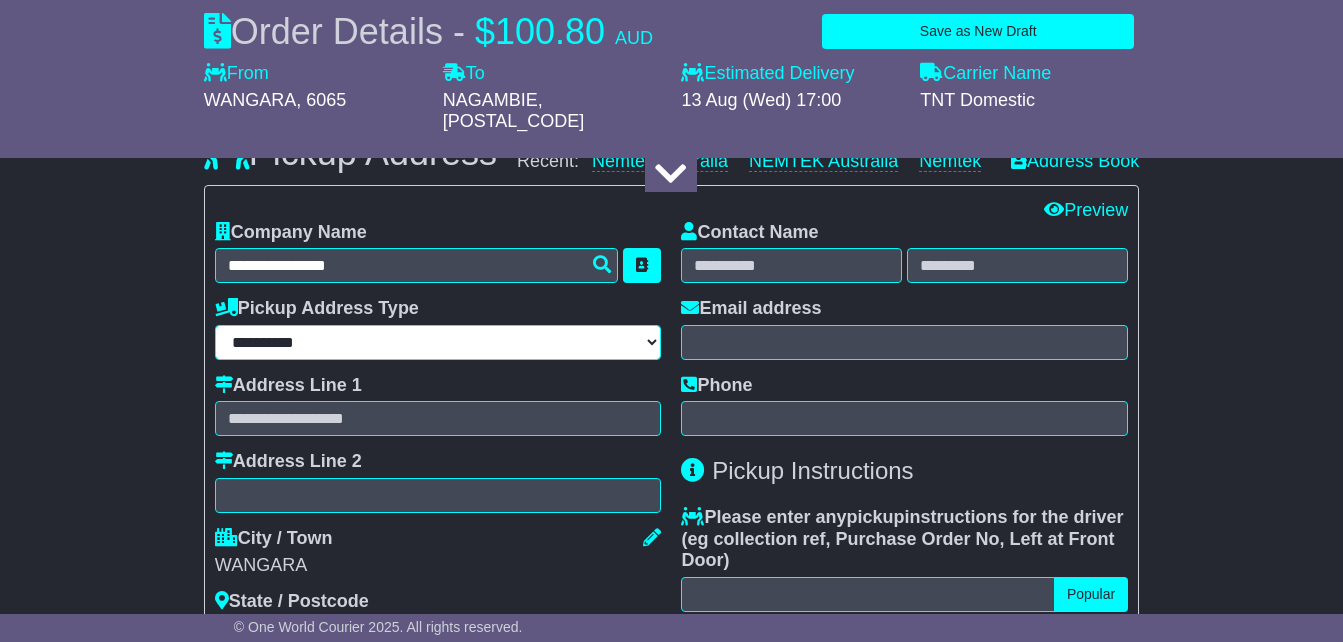 type on "**********" 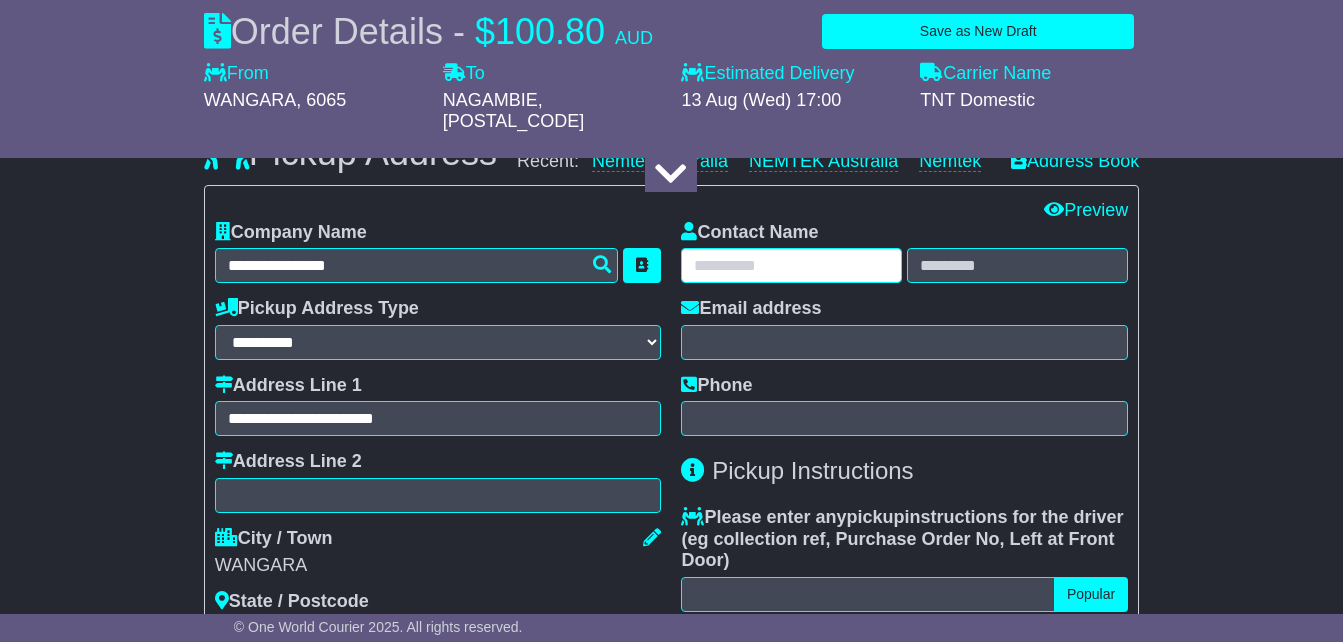 type on "*****" 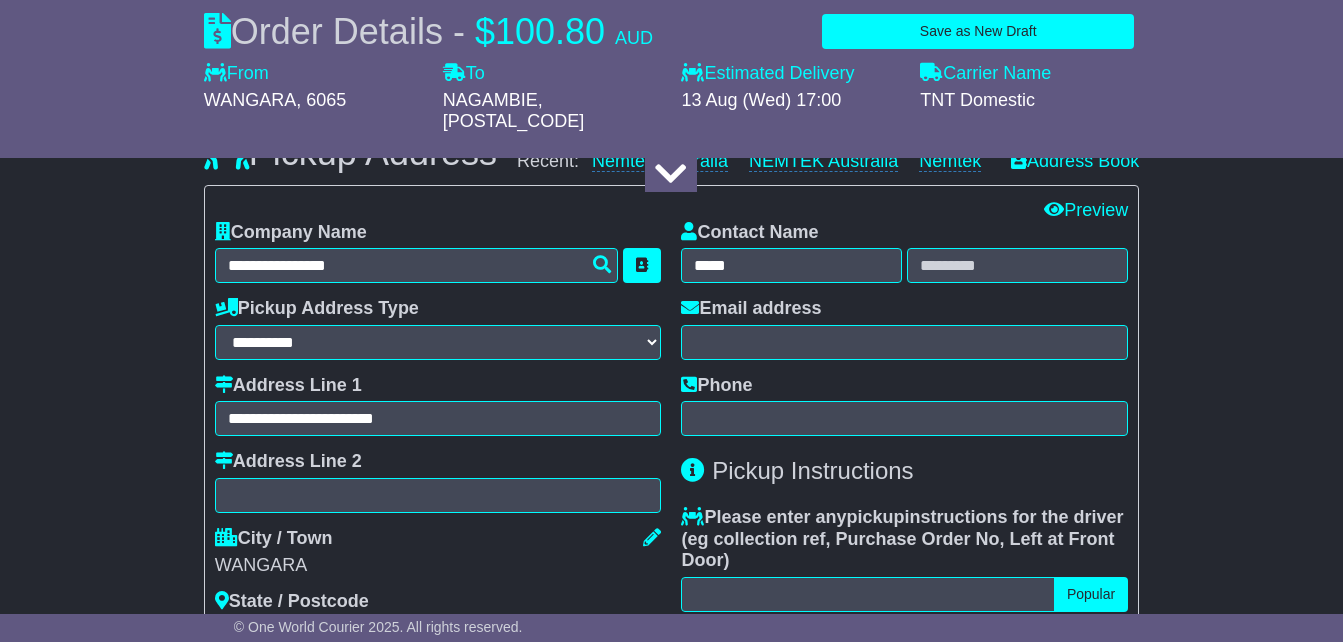 type on "****" 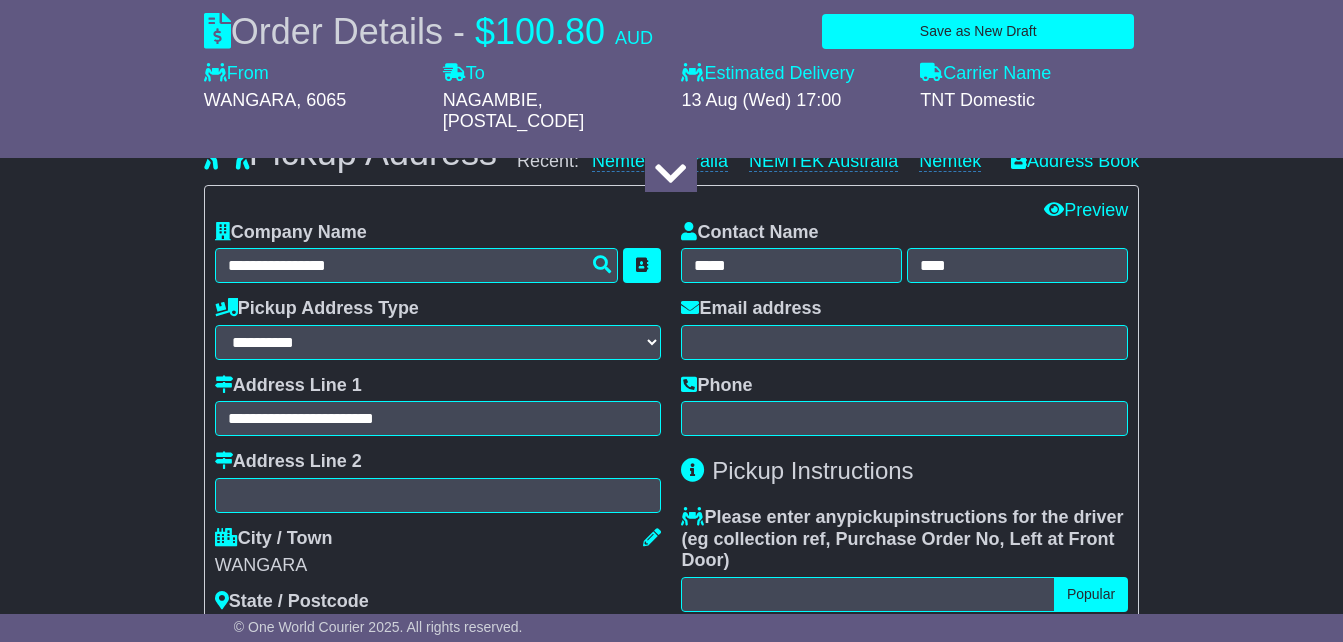 type on "**********" 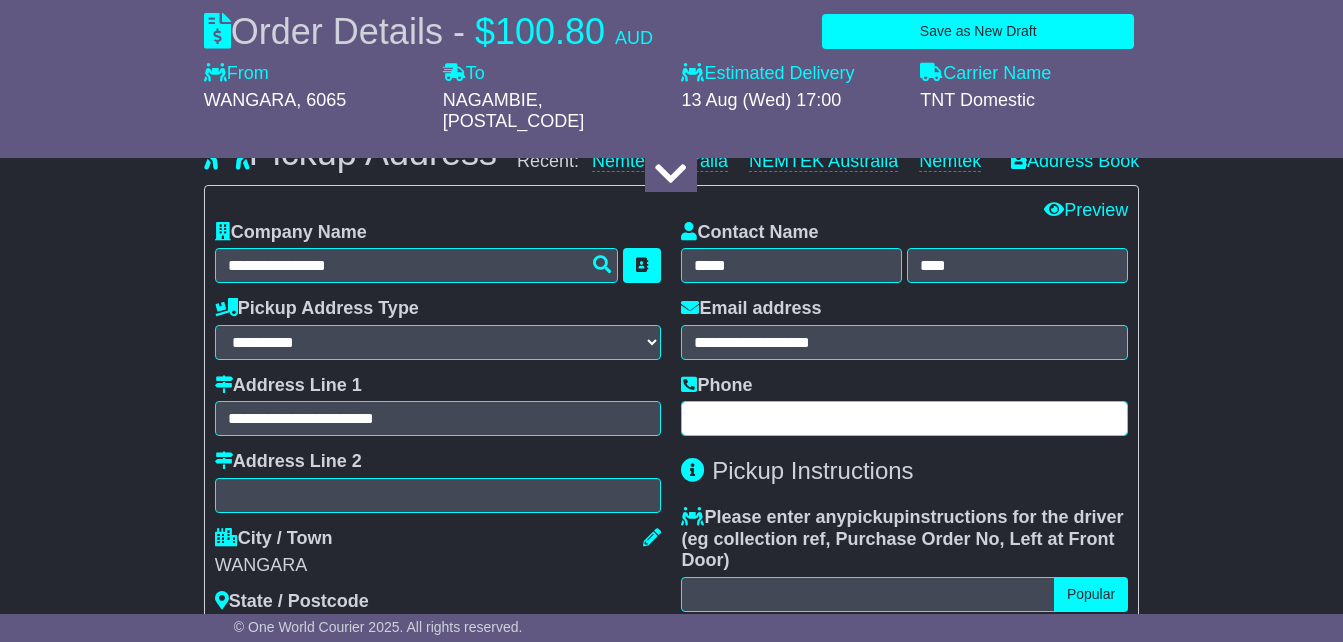 type on "**********" 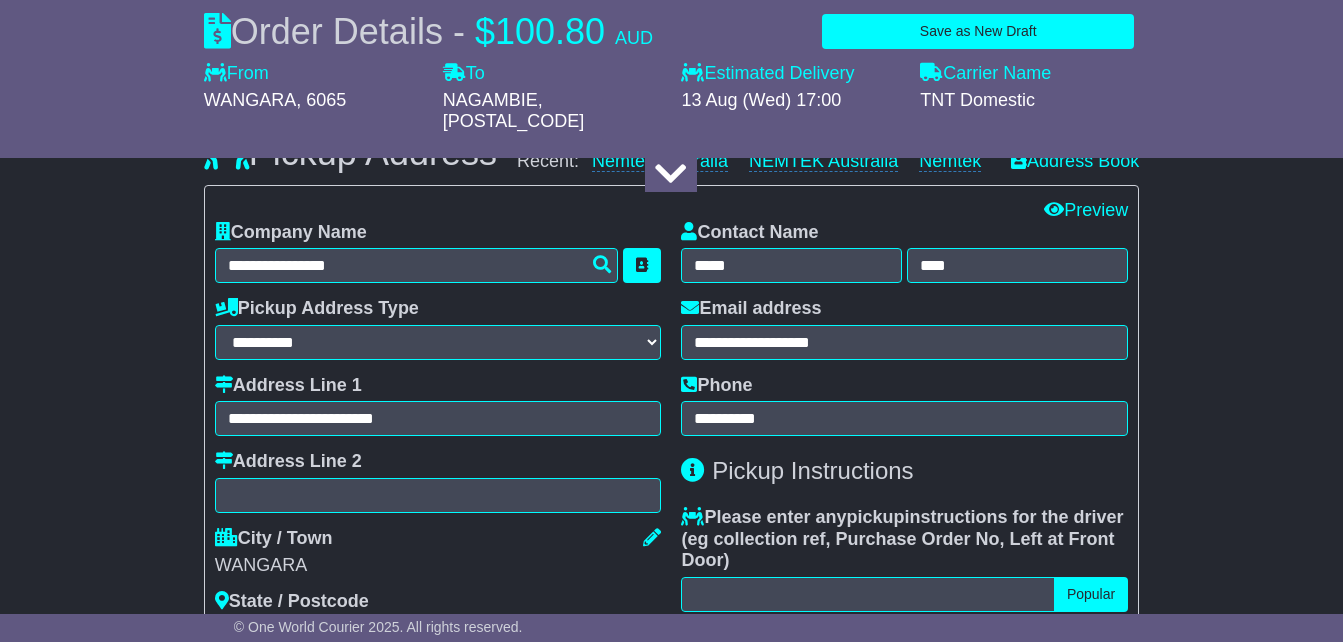 type on "**********" 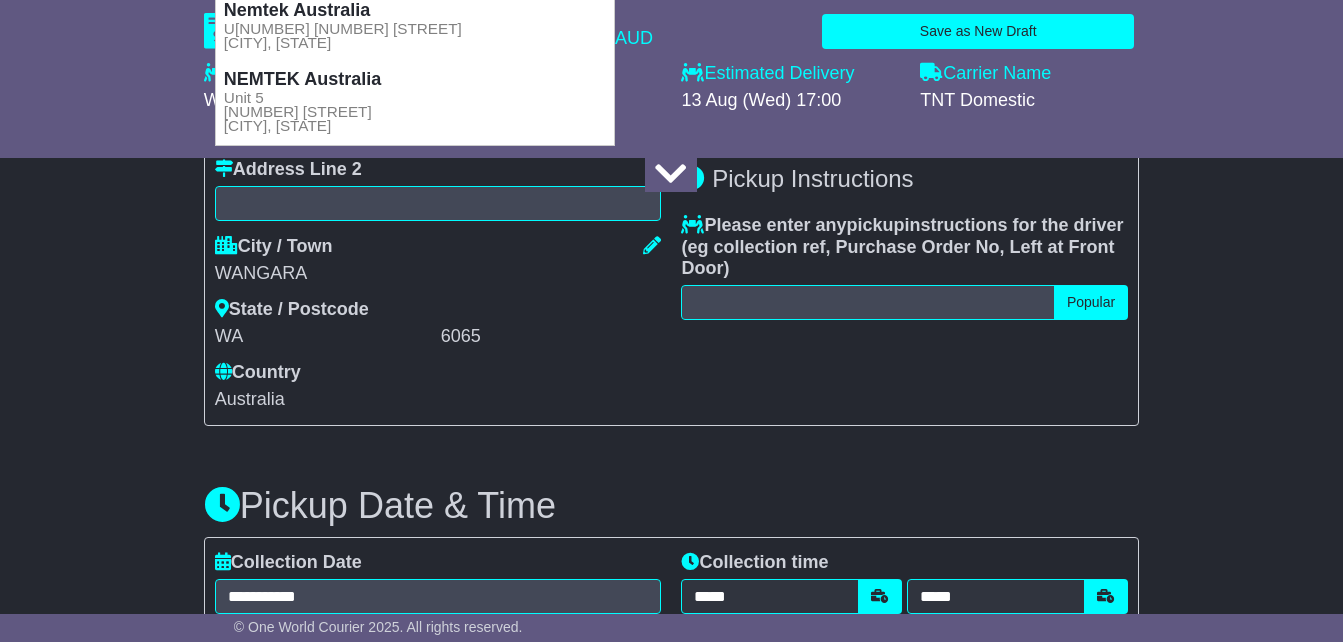 scroll, scrollTop: 881, scrollLeft: 0, axis: vertical 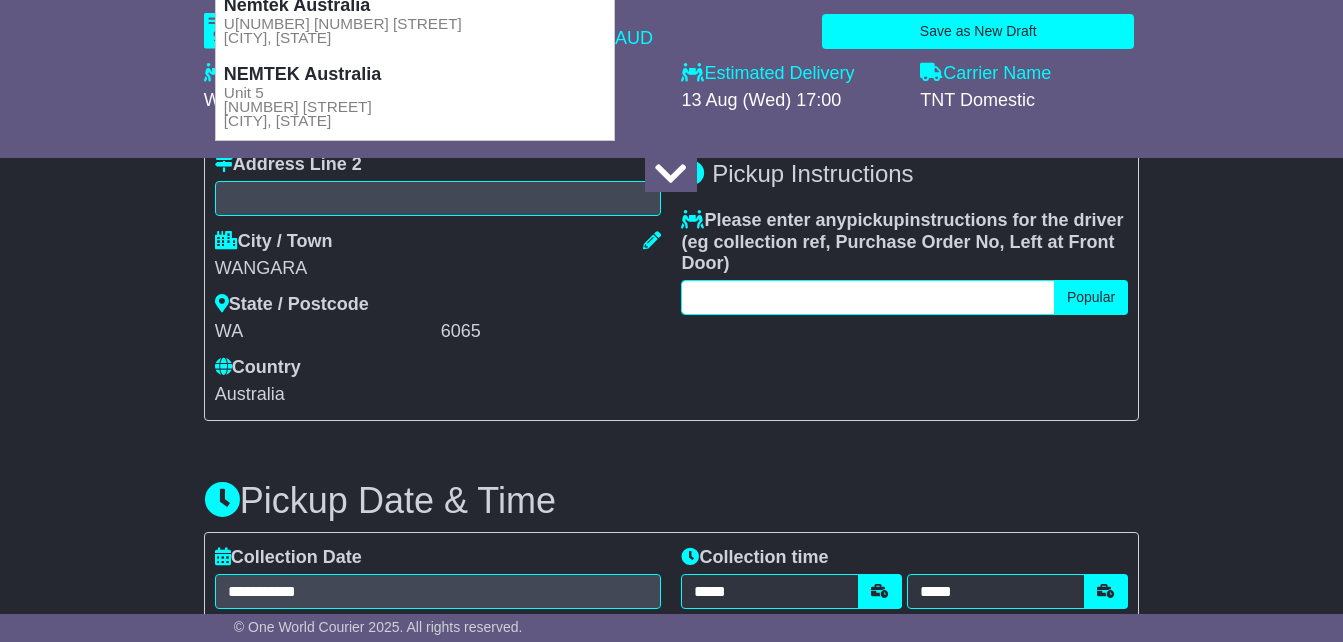 click at bounding box center (867, 297) 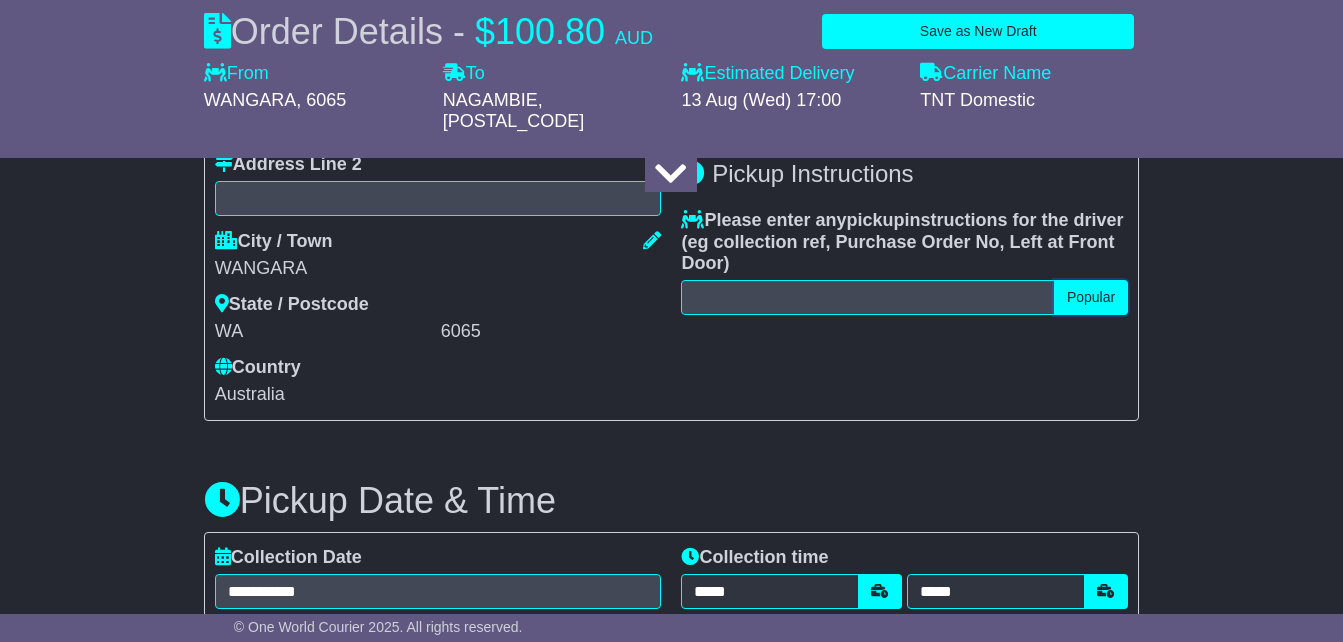click on "Popular" at bounding box center [1091, 297] 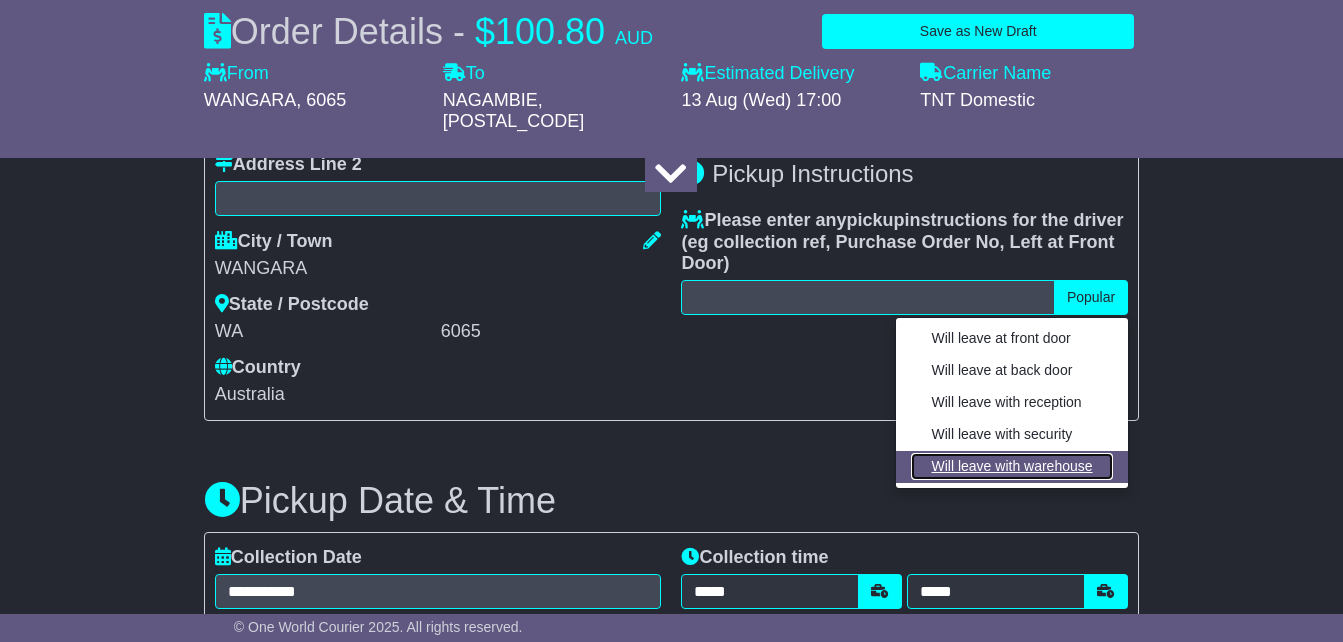 click on "Will leave with warehouse" at bounding box center [1011, 466] 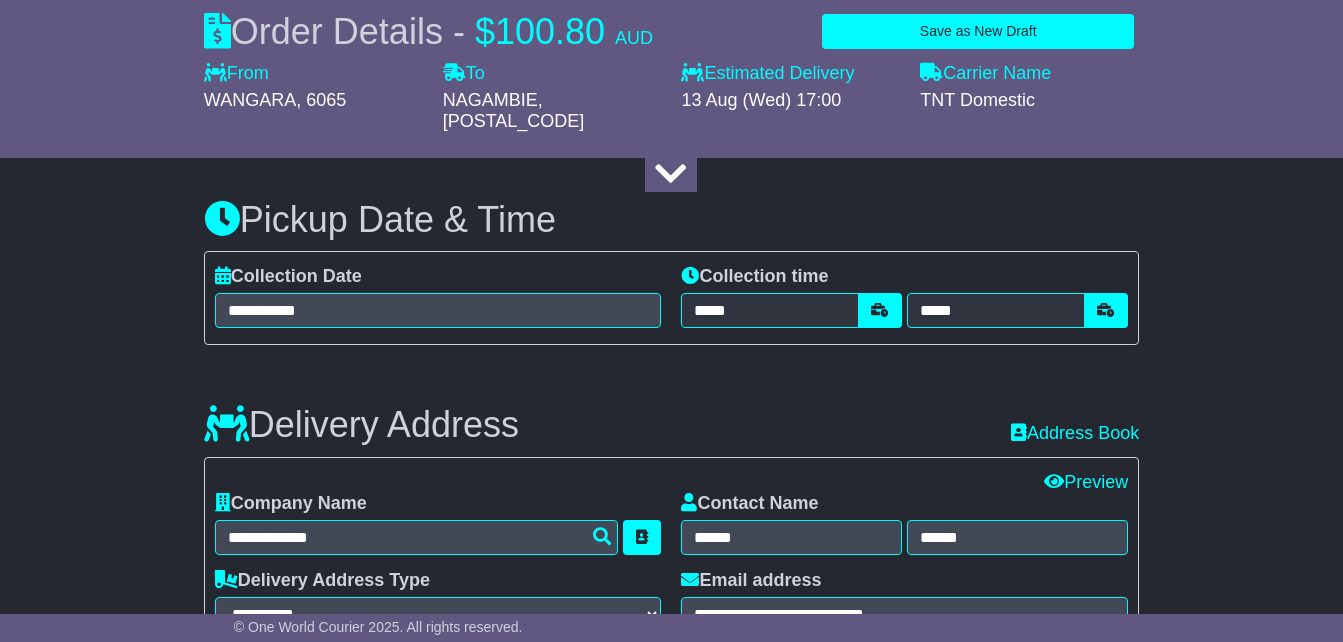 scroll, scrollTop: 1179, scrollLeft: 0, axis: vertical 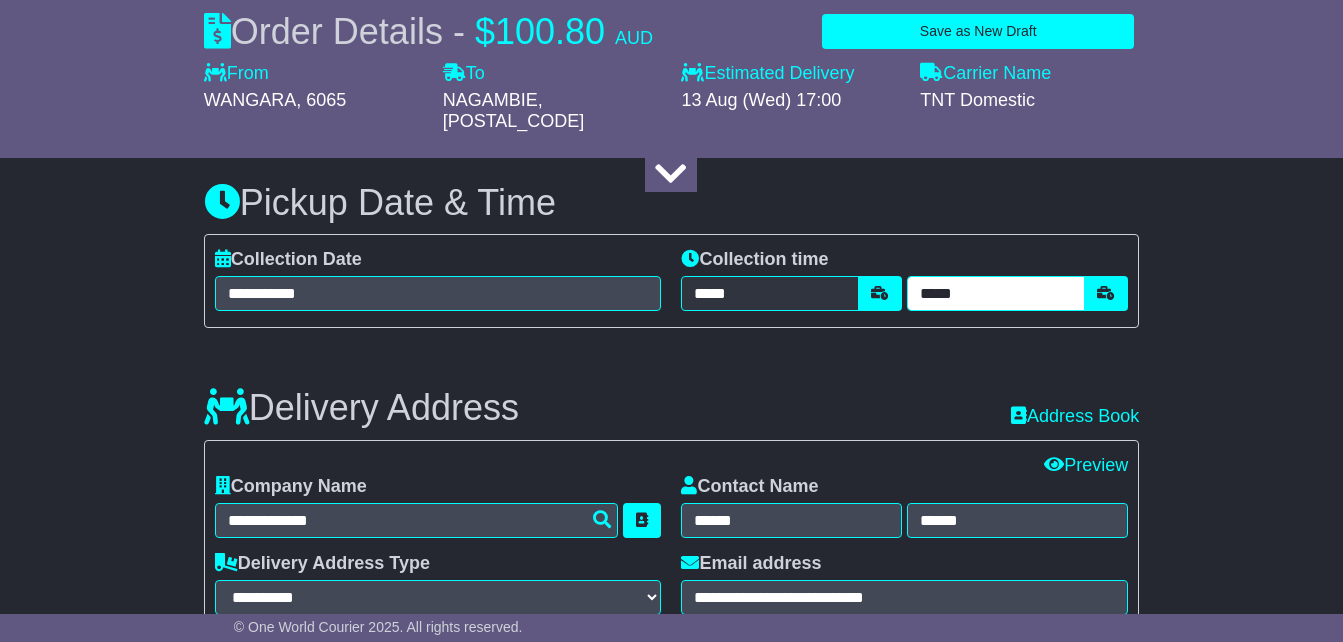 click on "*****" at bounding box center [996, 293] 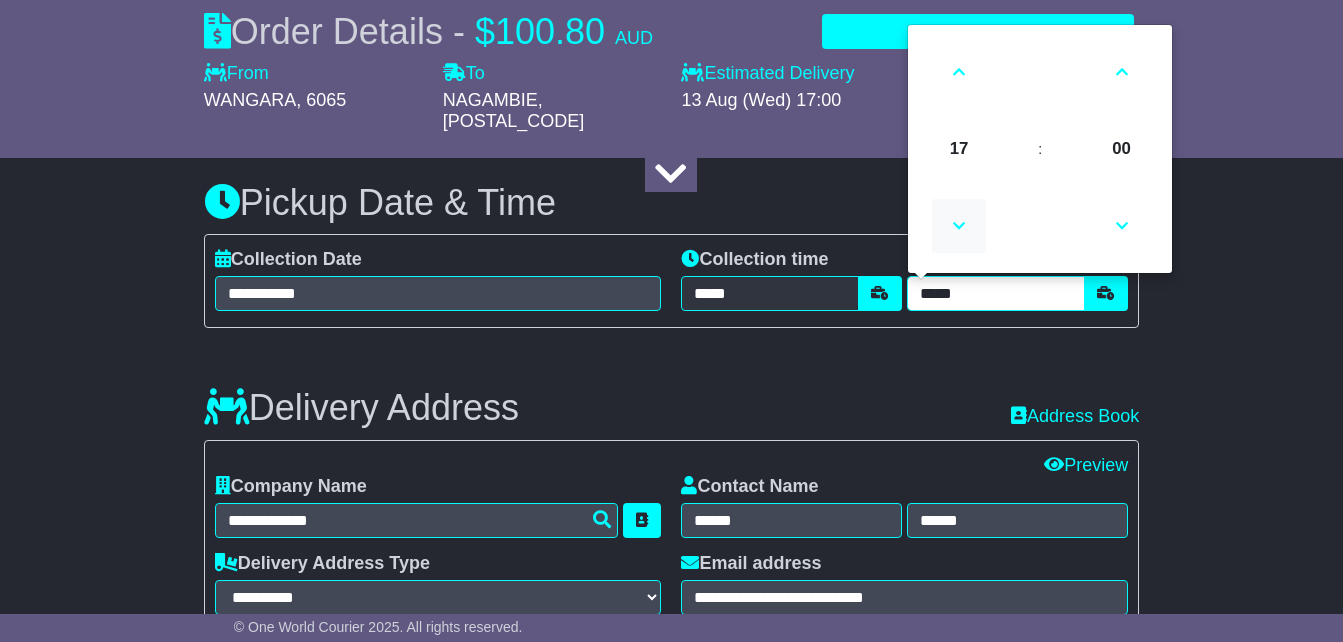 click at bounding box center [959, 226] 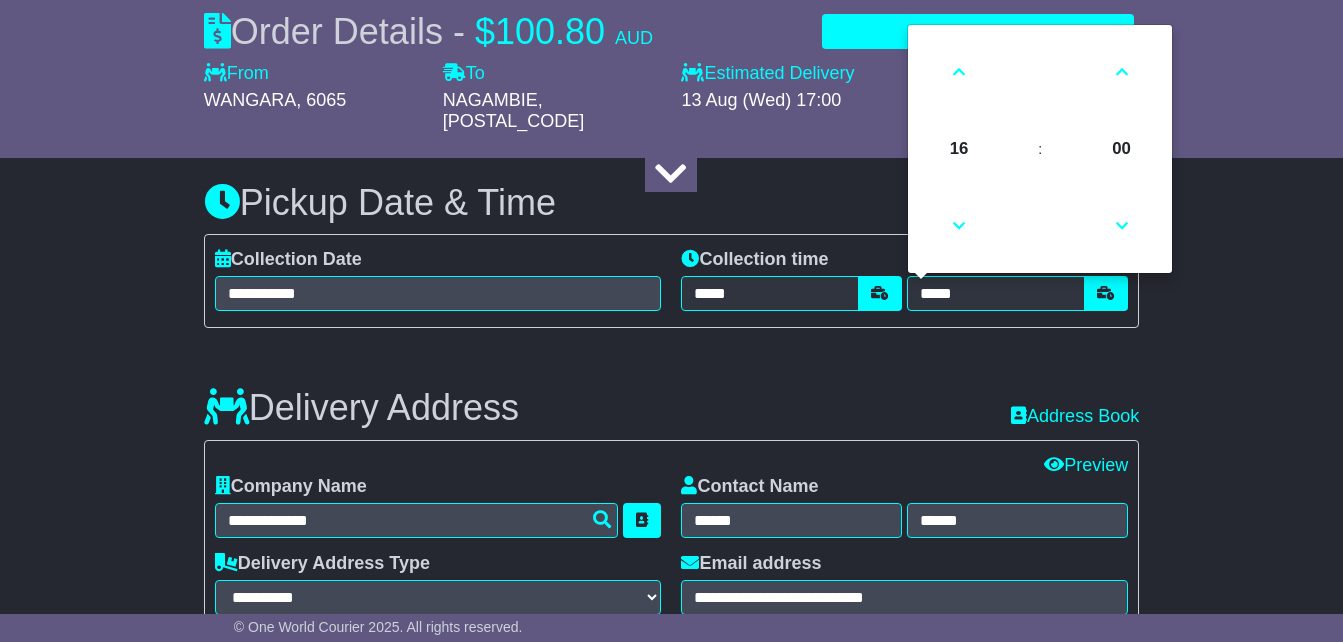 click on "About your package
What is your Package
Documents
Non-Documents
What are the Incoterms?
***
***
***
***
***
***
Description of Goods
*******
Attention: dangerous goods are not allowed by service.
Your Internal Reference (required)
********
Any Dangerous Goods?
No" at bounding box center (671, 619) 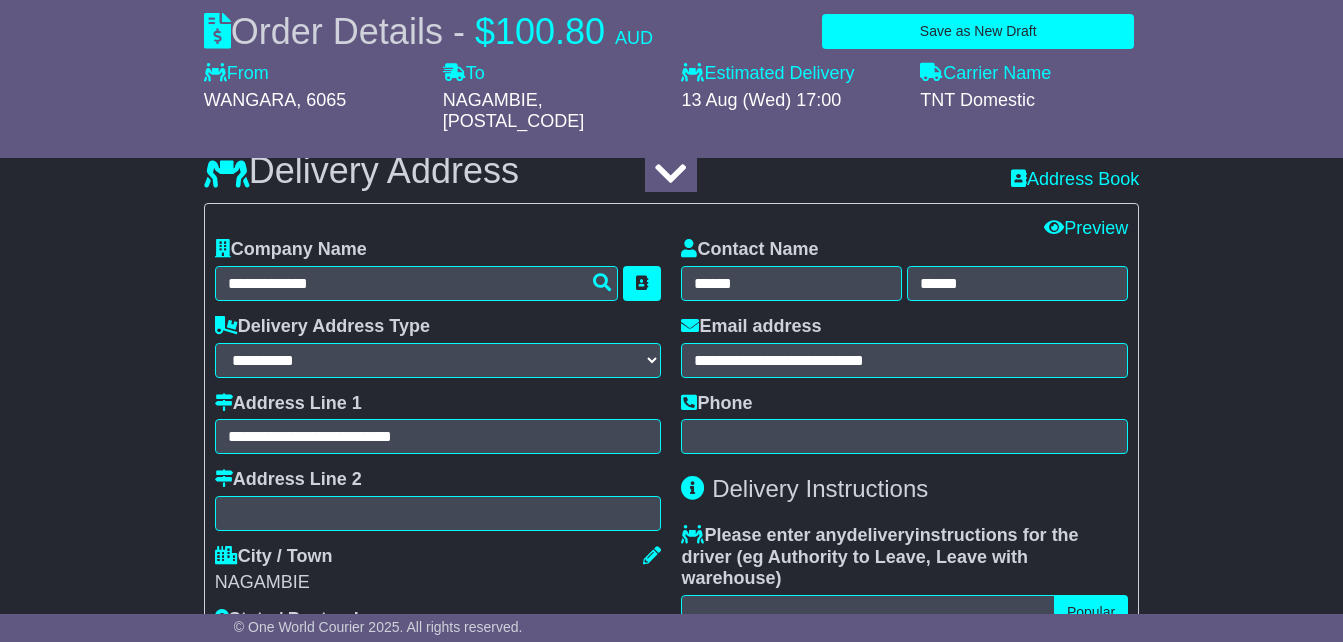 scroll, scrollTop: 1449, scrollLeft: 0, axis: vertical 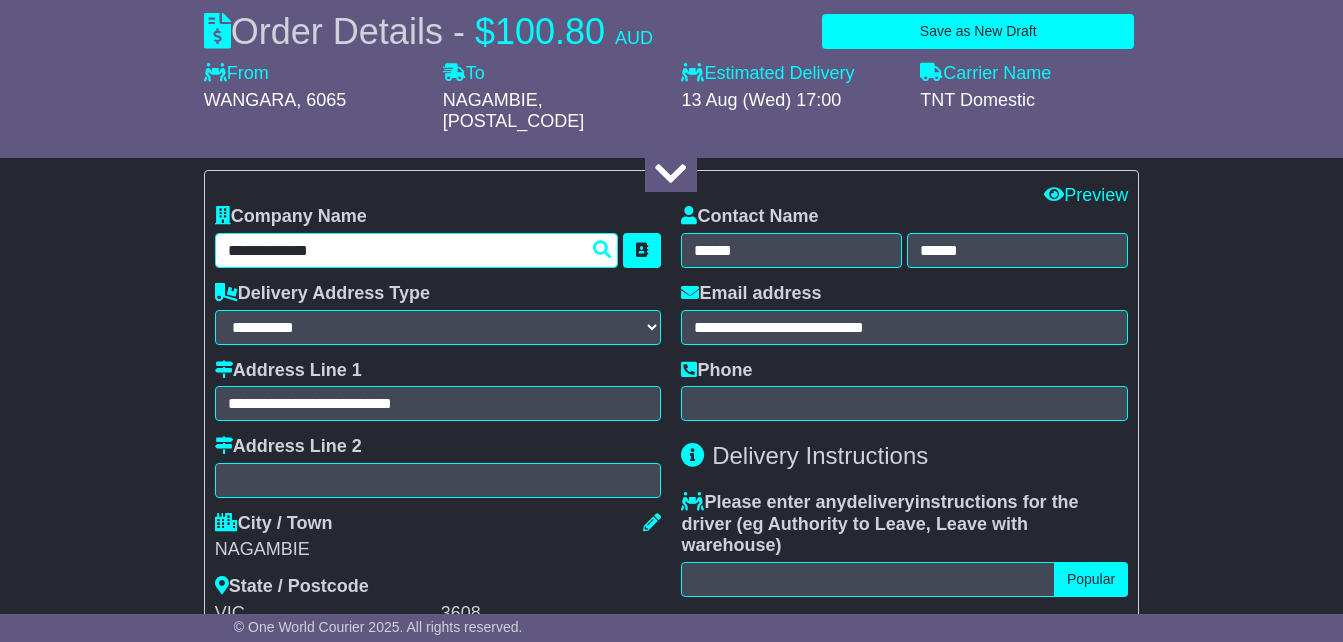 drag, startPoint x: 353, startPoint y: 259, endPoint x: 212, endPoint y: 255, distance: 141.05673 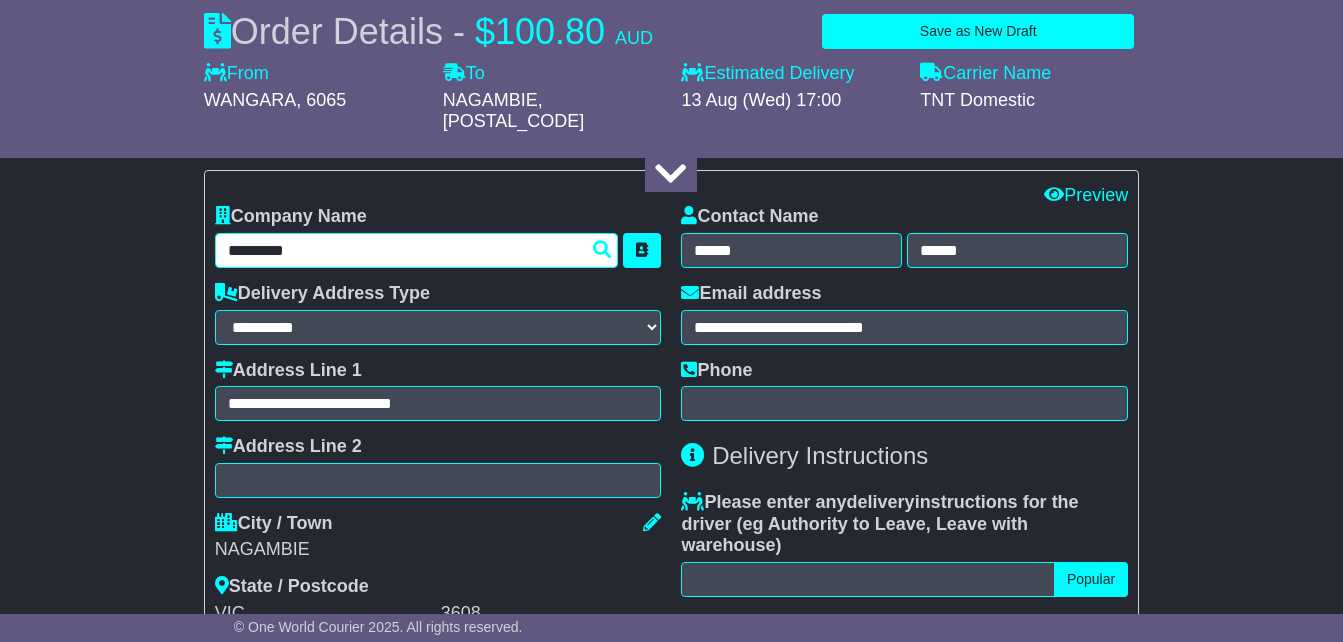 type on "*********" 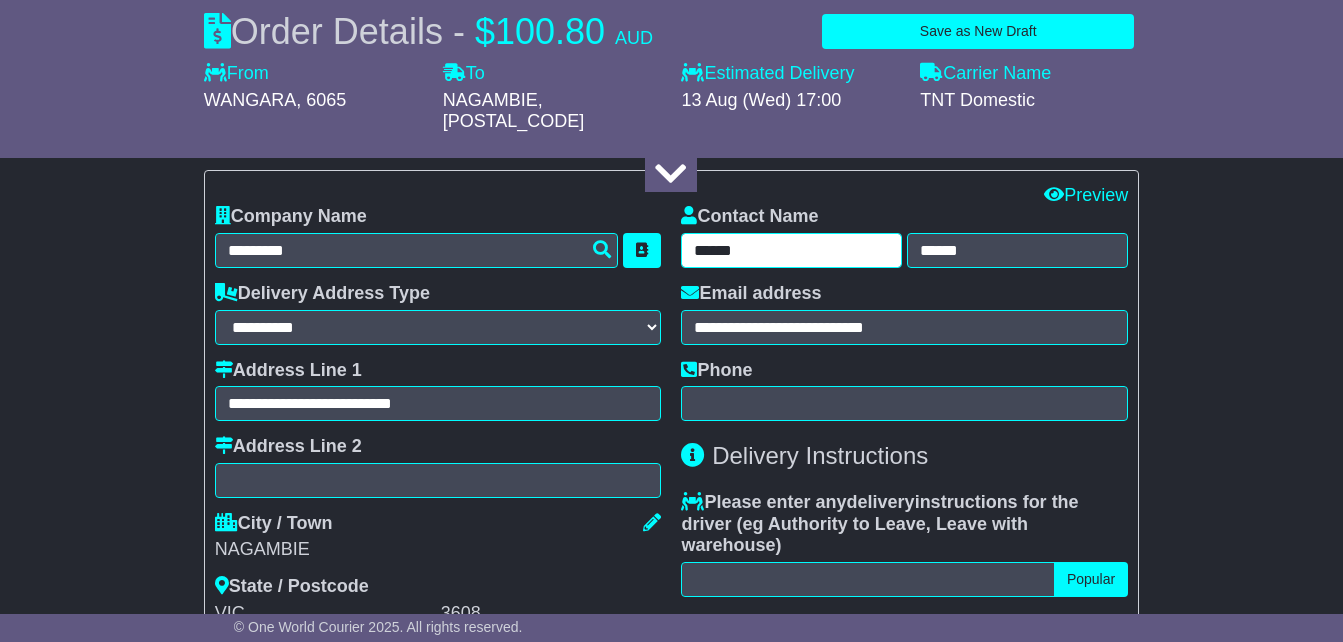 drag, startPoint x: 759, startPoint y: 262, endPoint x: 687, endPoint y: 258, distance: 72.11102 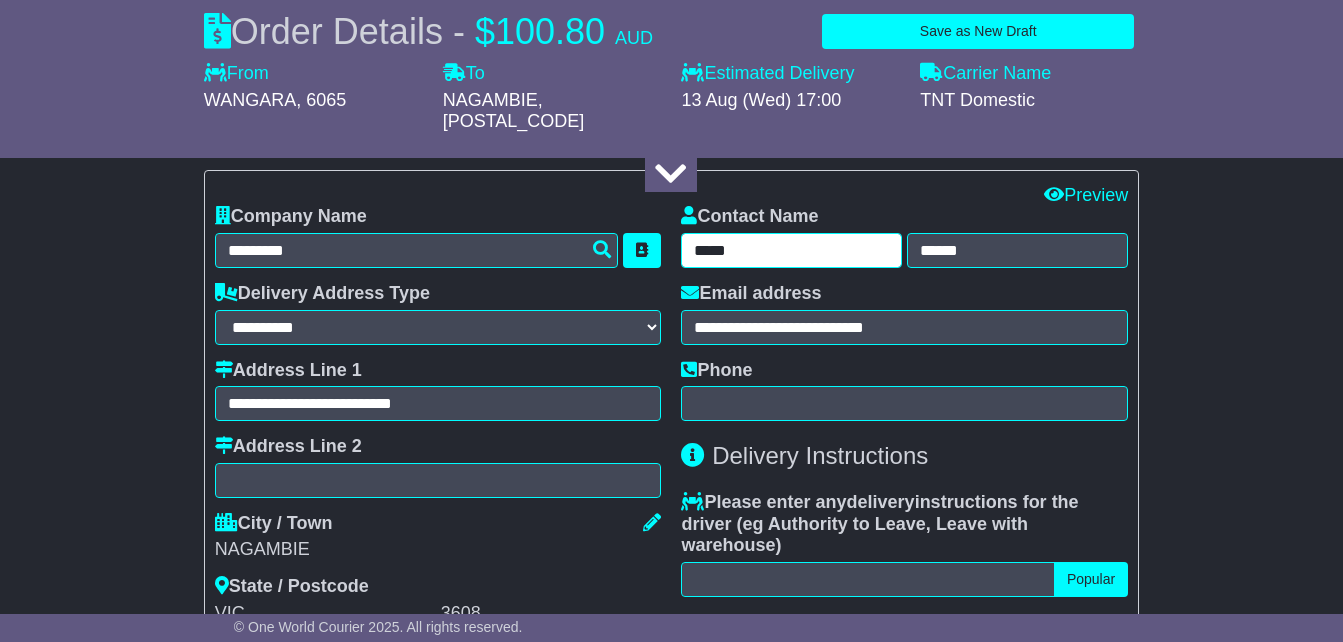 type on "*****" 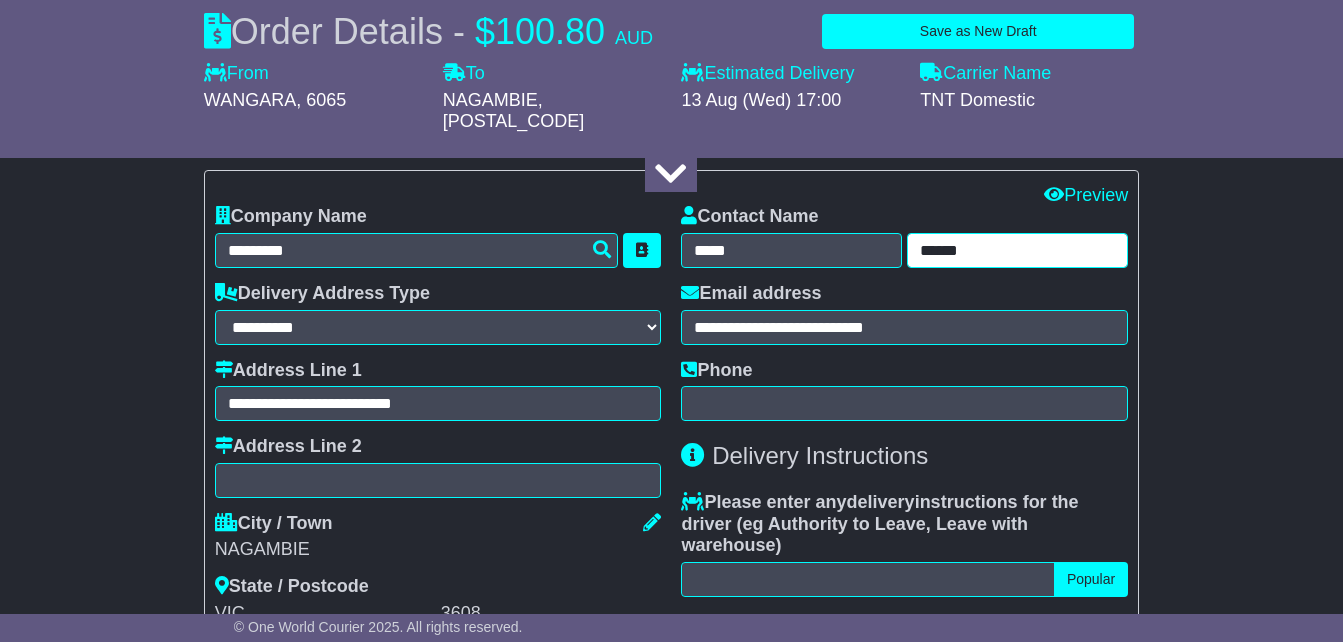 drag, startPoint x: 984, startPoint y: 264, endPoint x: 915, endPoint y: 264, distance: 69 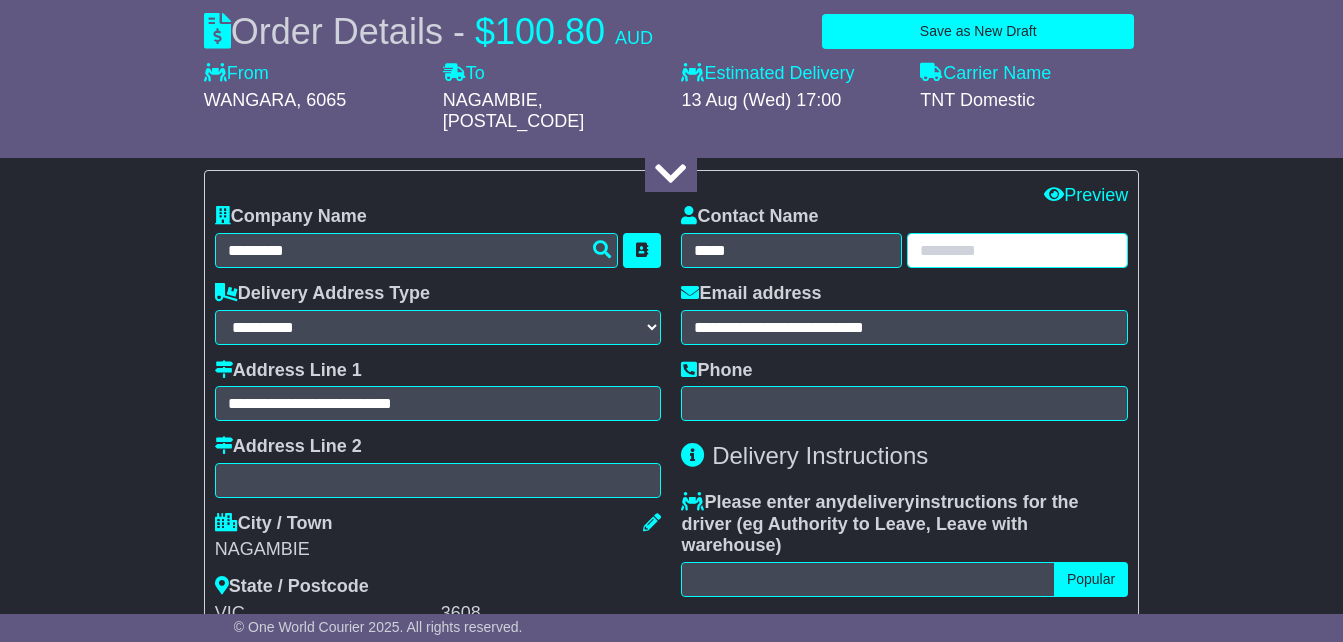 type 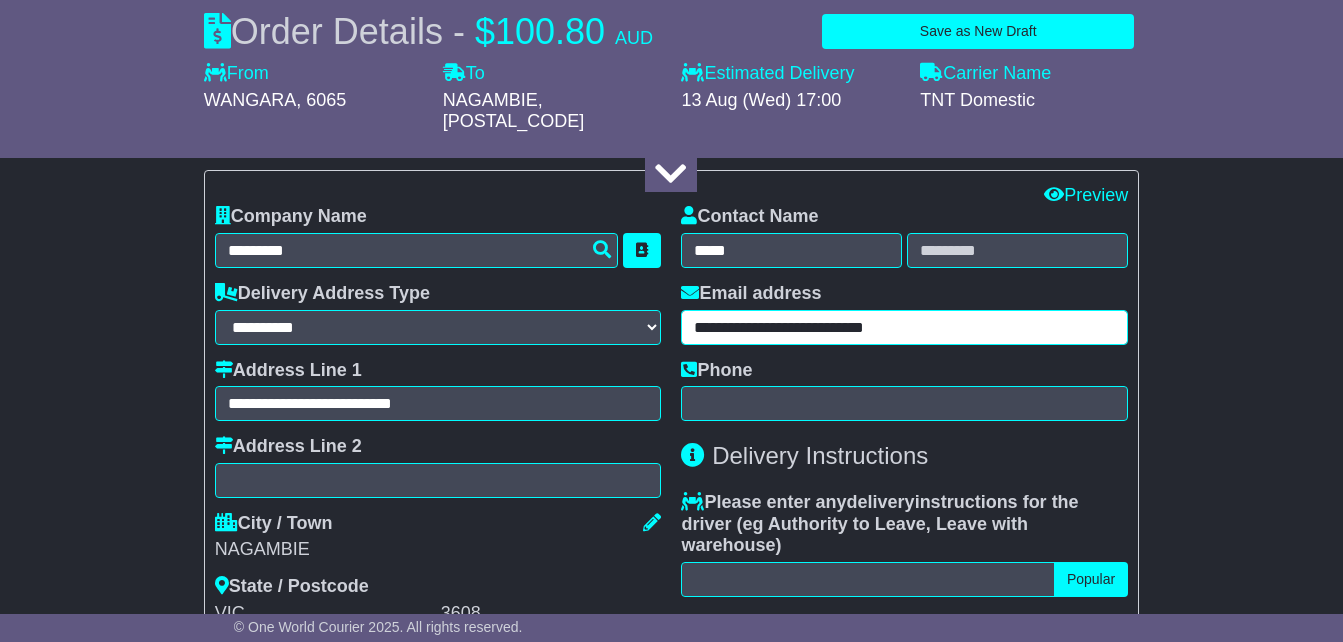 drag, startPoint x: 926, startPoint y: 342, endPoint x: 671, endPoint y: 335, distance: 255.09605 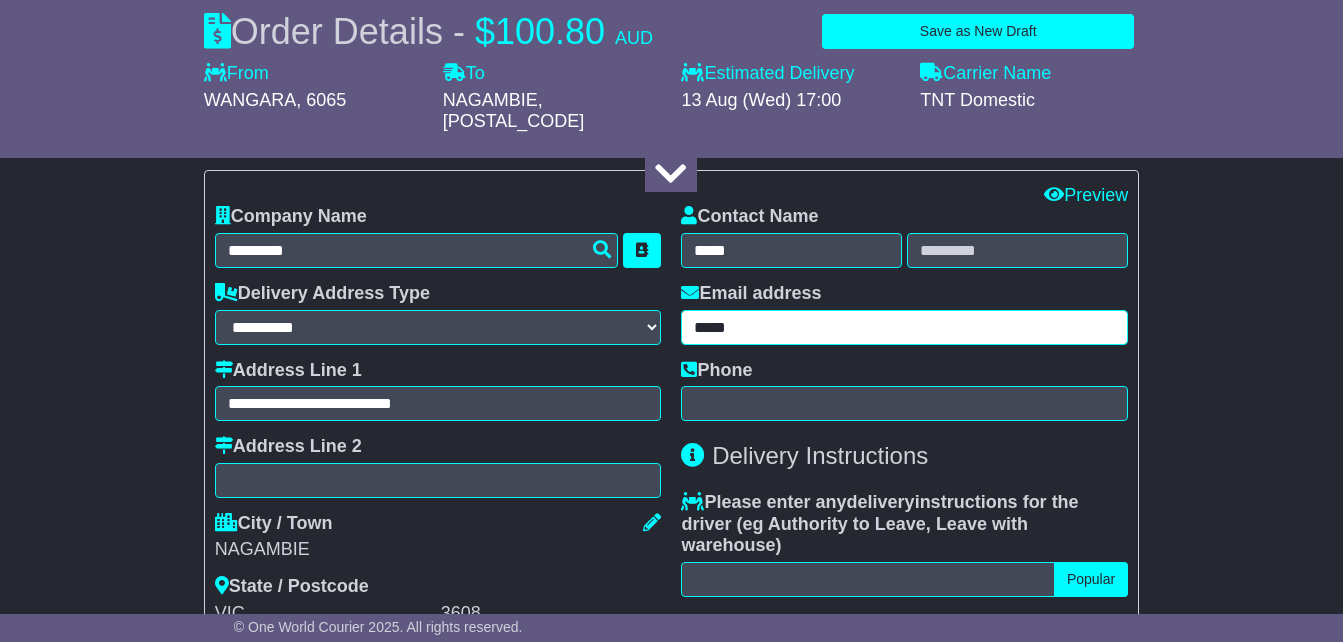 type on "**********" 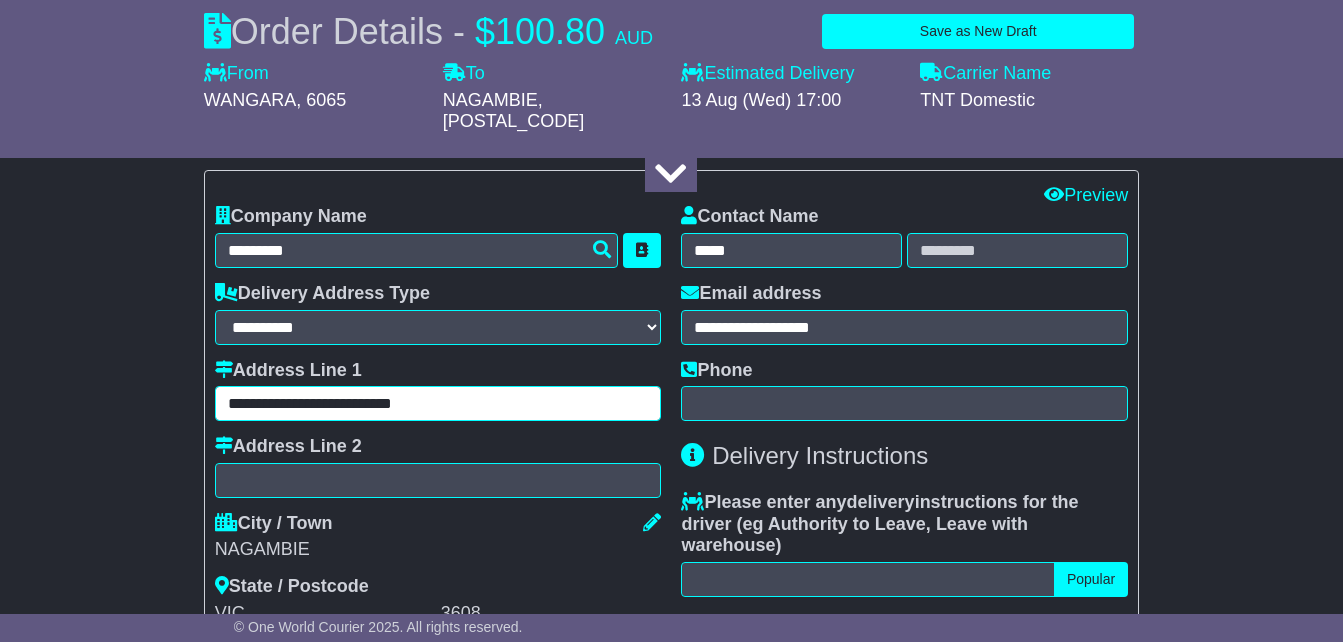 drag, startPoint x: 445, startPoint y: 413, endPoint x: 197, endPoint y: 412, distance: 248.00201 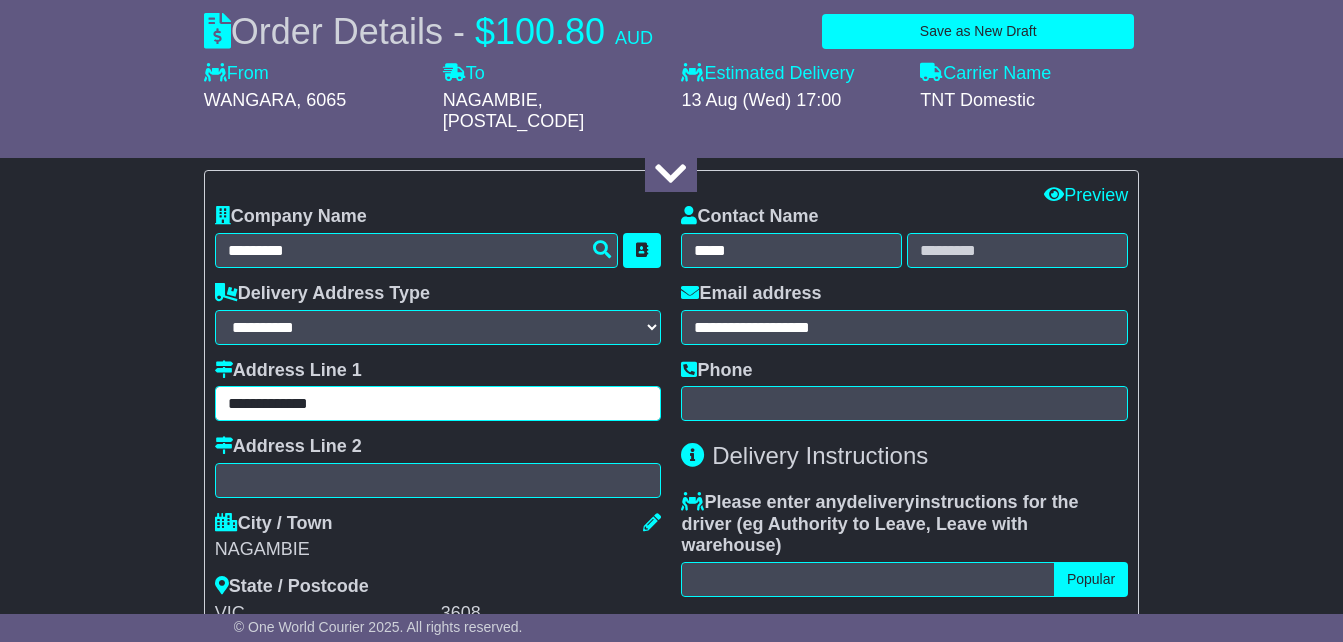 type on "**********" 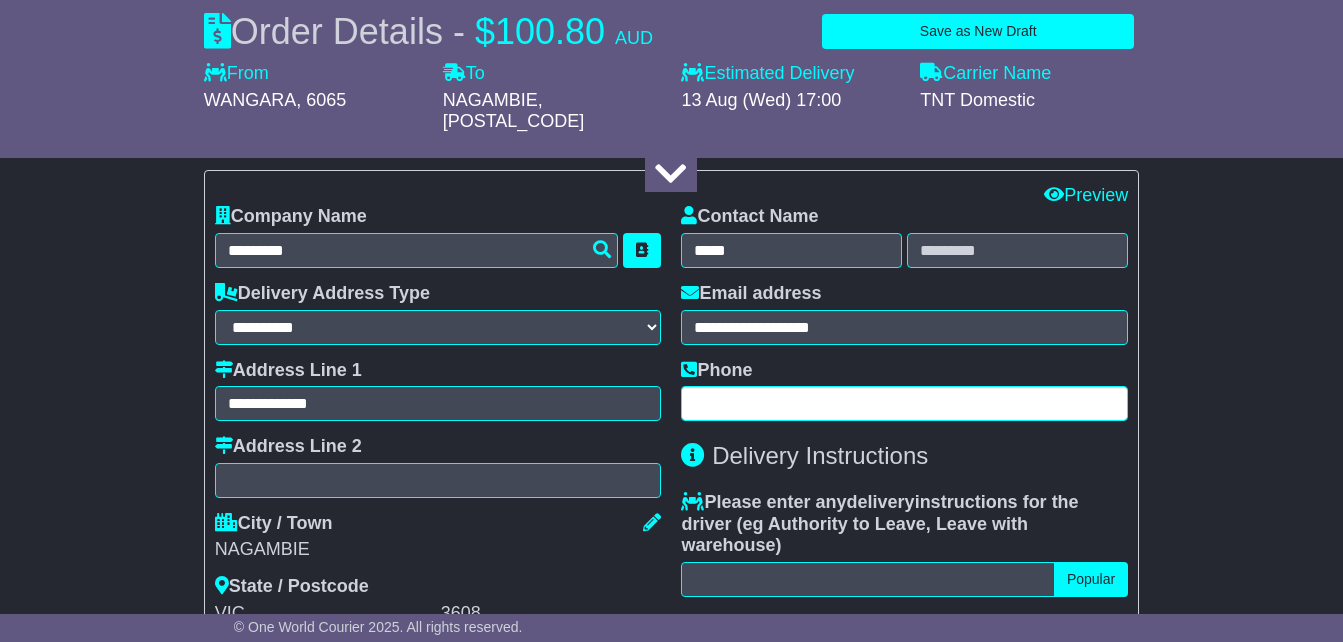 click at bounding box center [904, 403] 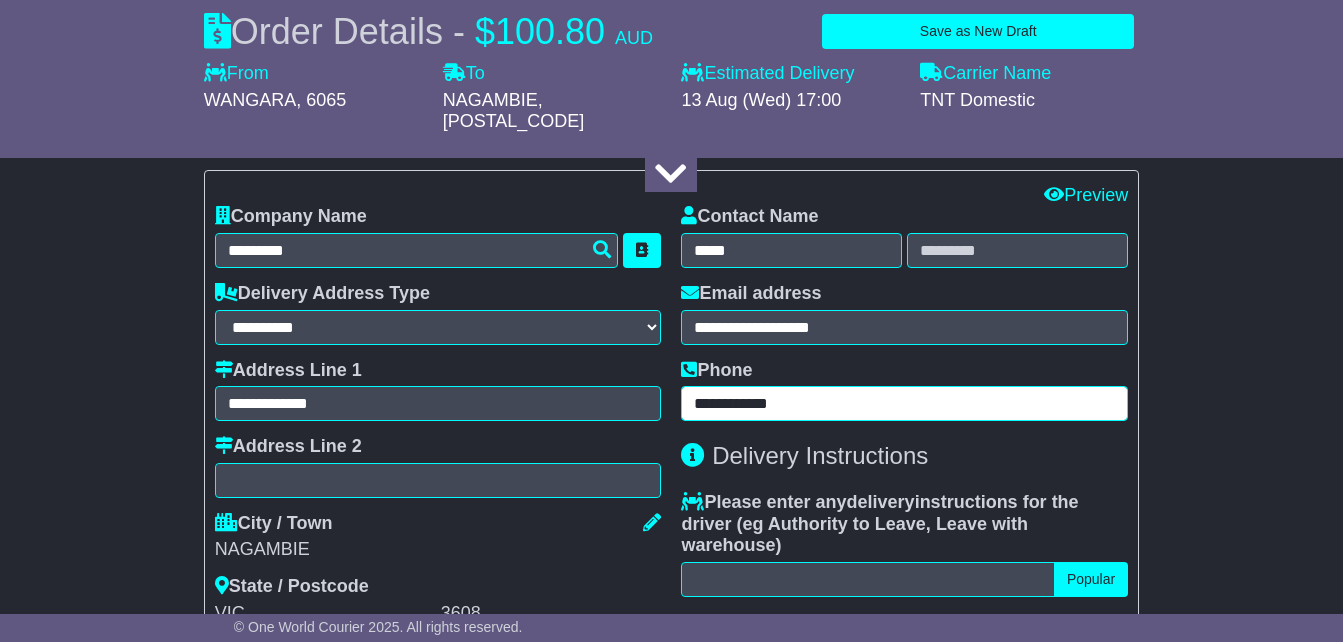 type on "**********" 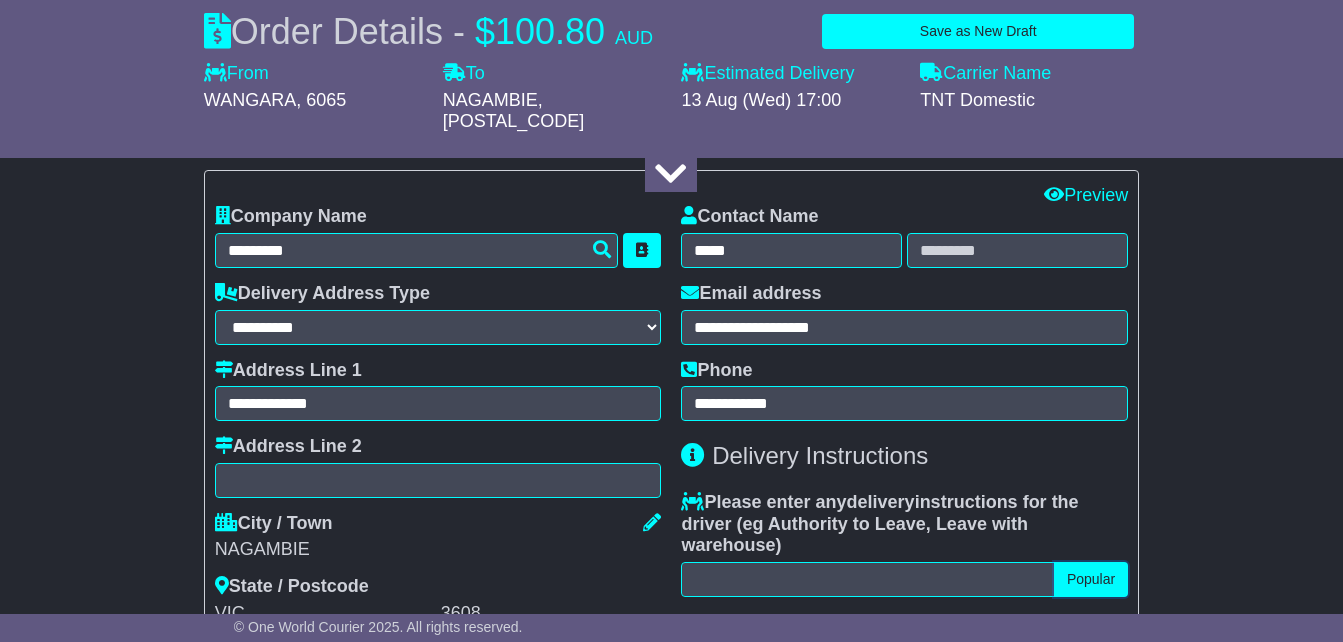 click on "Popular" at bounding box center (1091, 579) 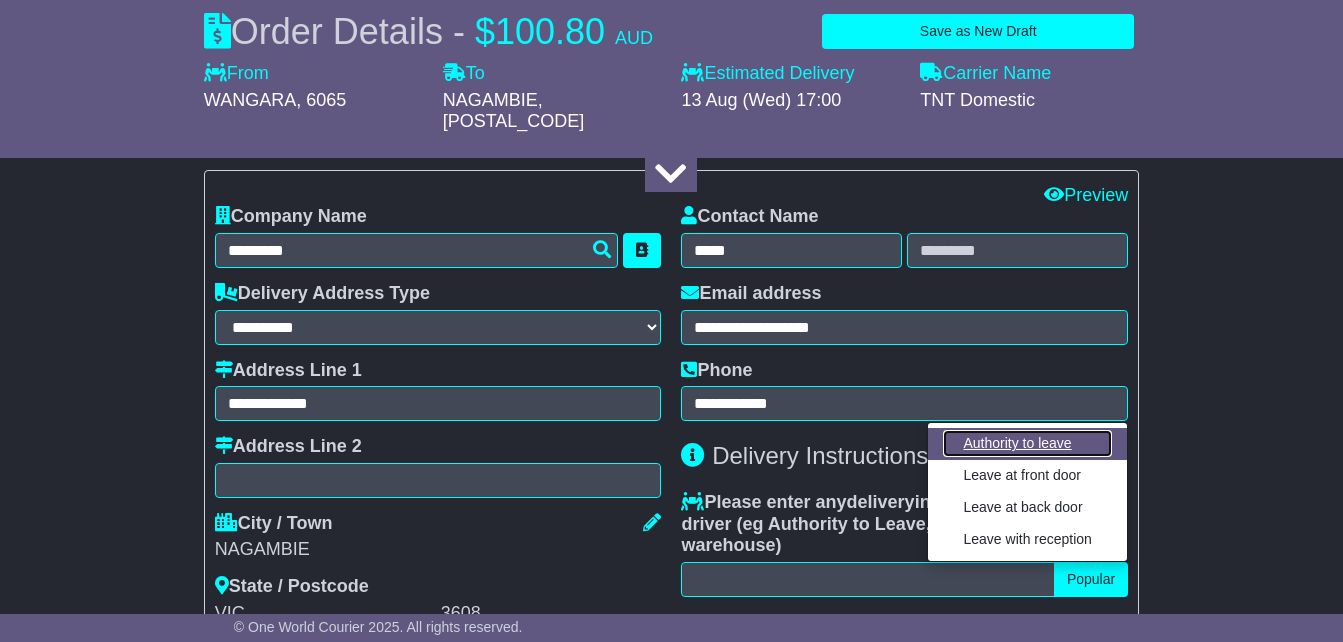 click on "Authority to leave" at bounding box center (1027, 443) 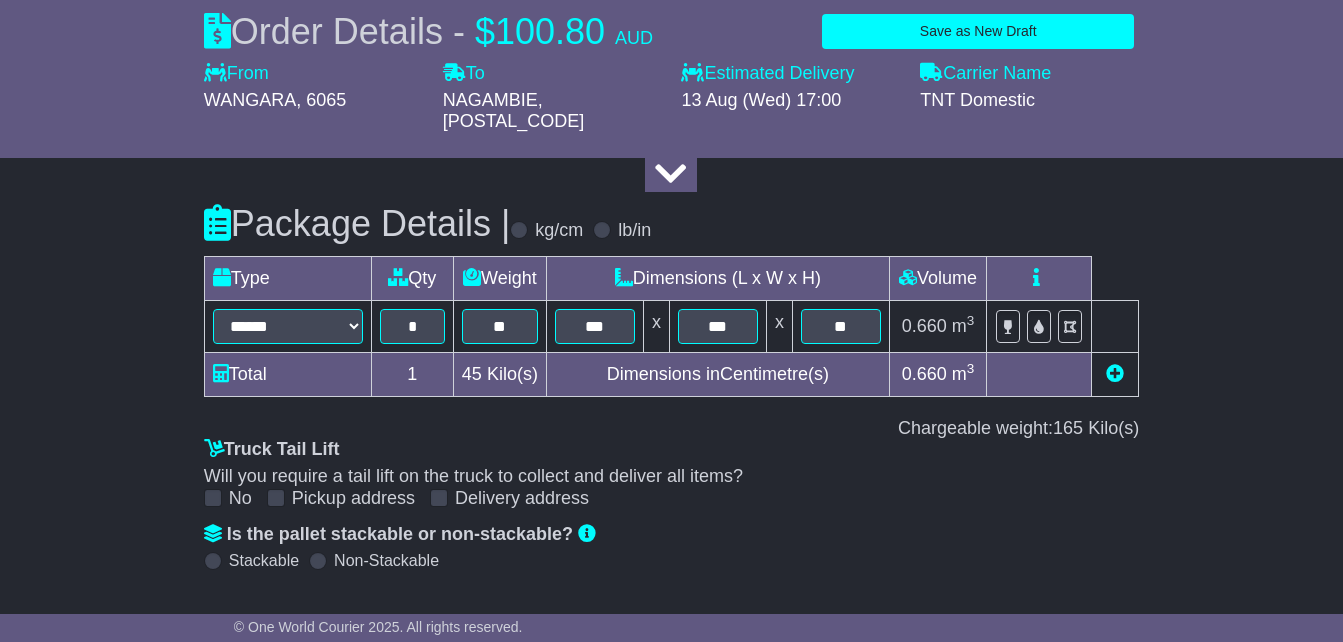 scroll, scrollTop: 2441, scrollLeft: 0, axis: vertical 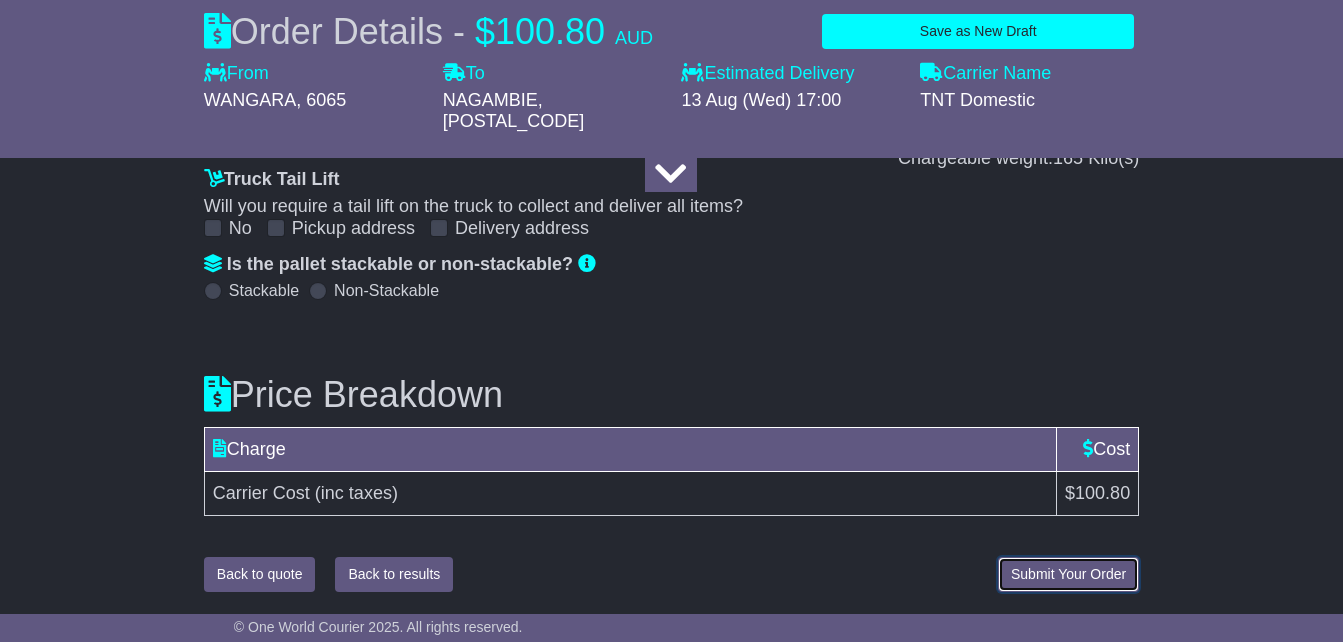 click on "Submit Your Order" at bounding box center [1068, 574] 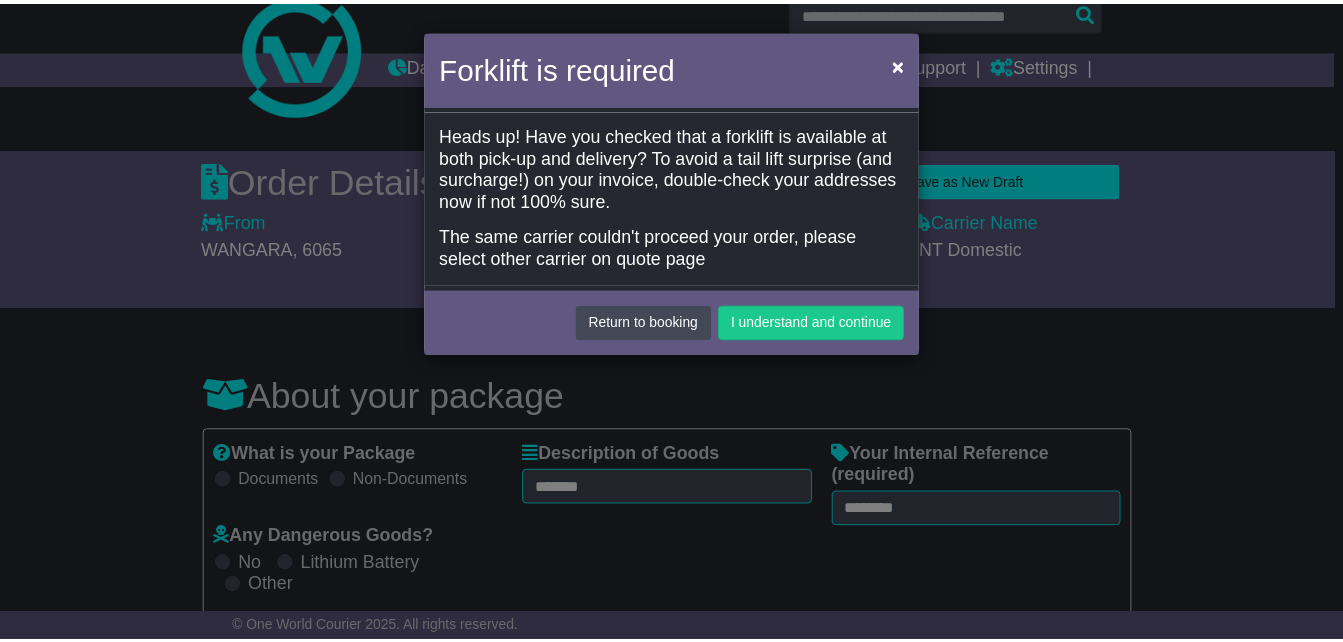scroll, scrollTop: 0, scrollLeft: 0, axis: both 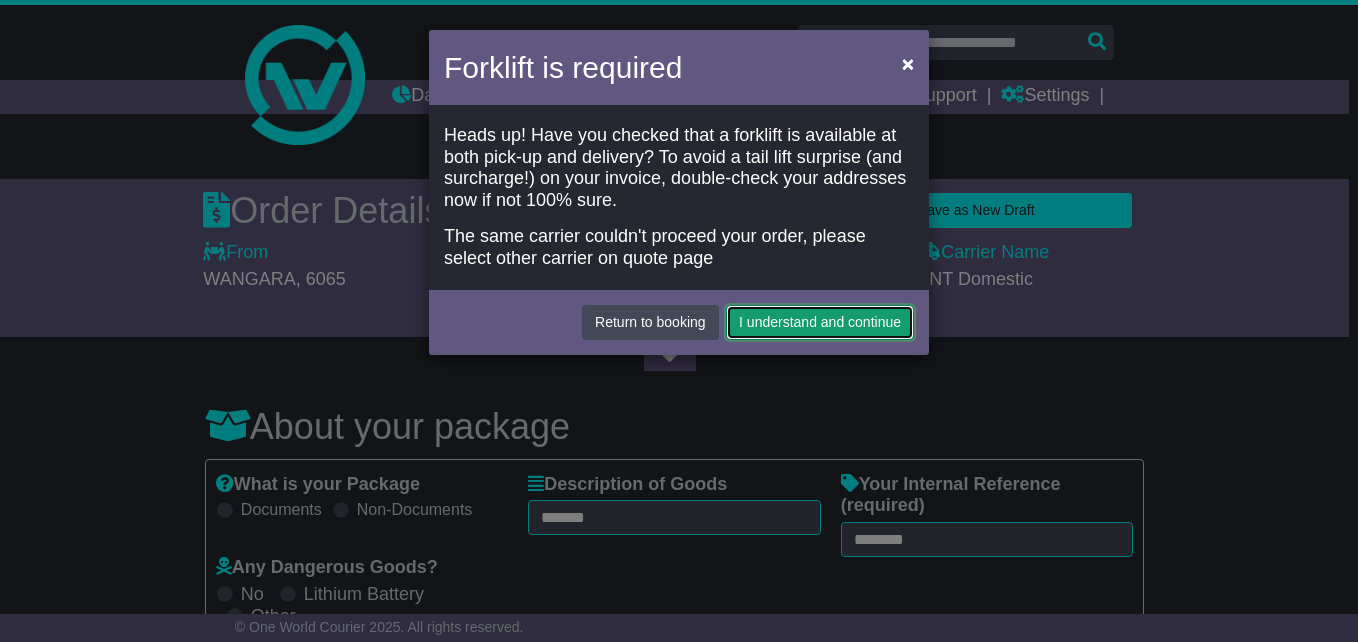 click on "I understand and continue" at bounding box center [820, 322] 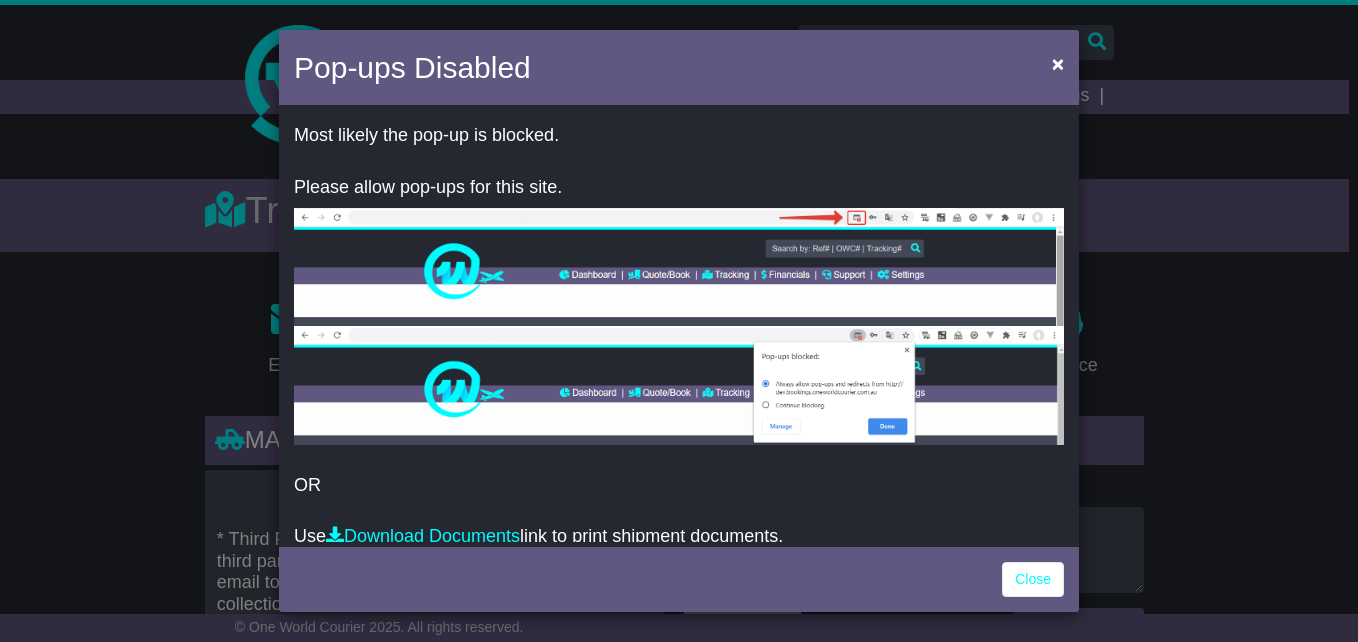 scroll, scrollTop: 0, scrollLeft: 0, axis: both 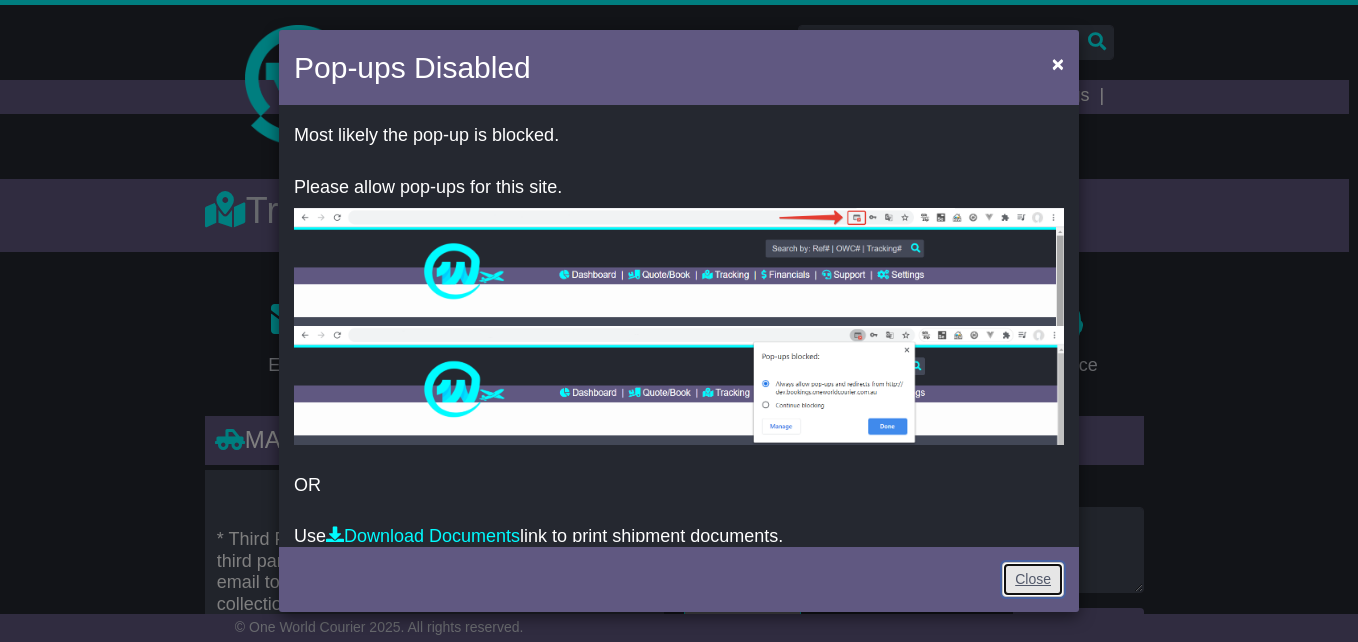 click on "Close" at bounding box center [1033, 579] 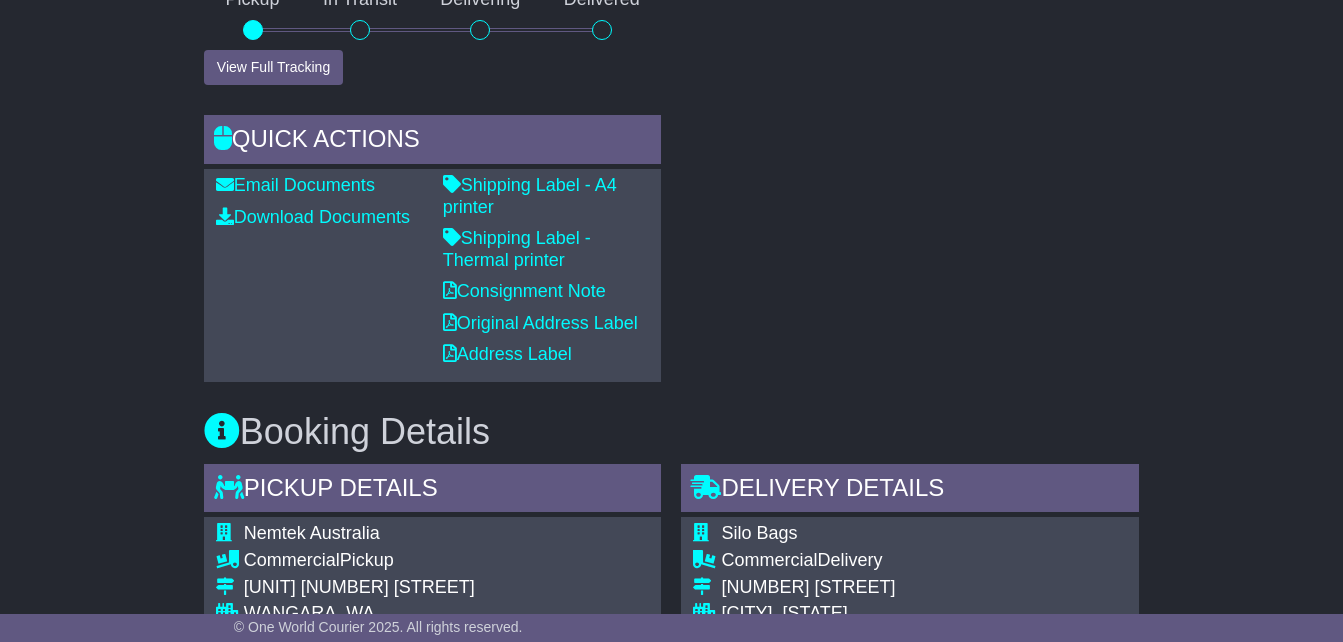 scroll, scrollTop: 859, scrollLeft: 0, axis: vertical 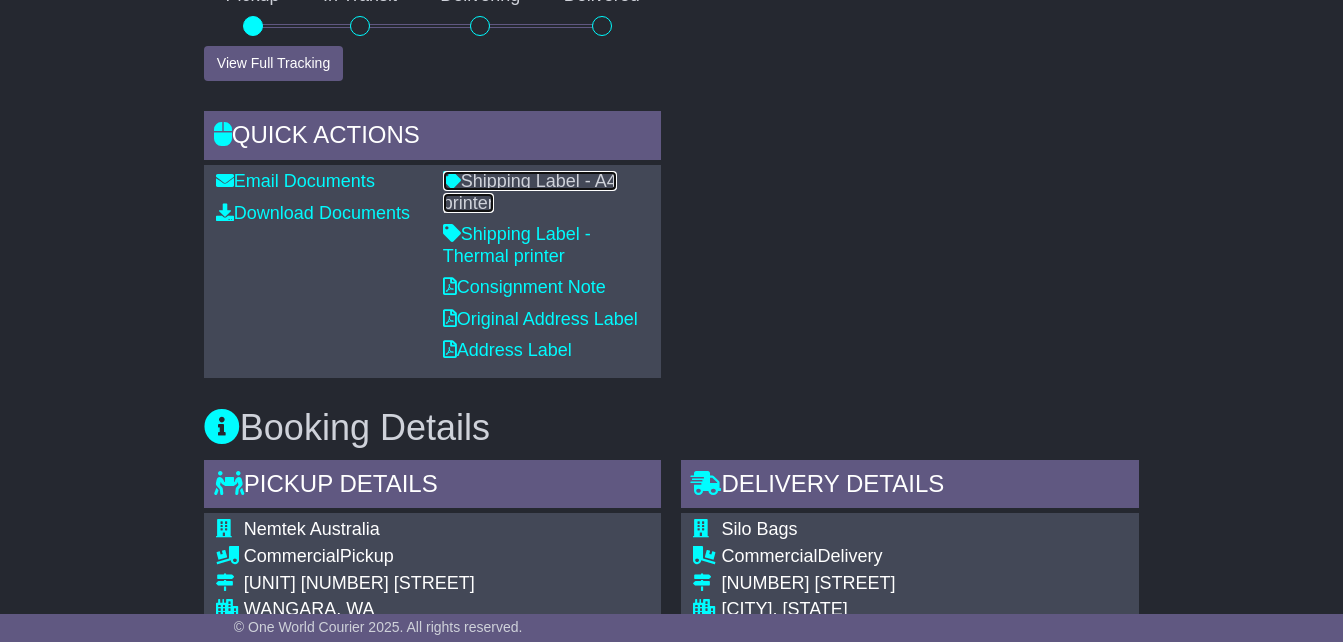 click on "Shipping Label - A4 printer" at bounding box center [530, 192] 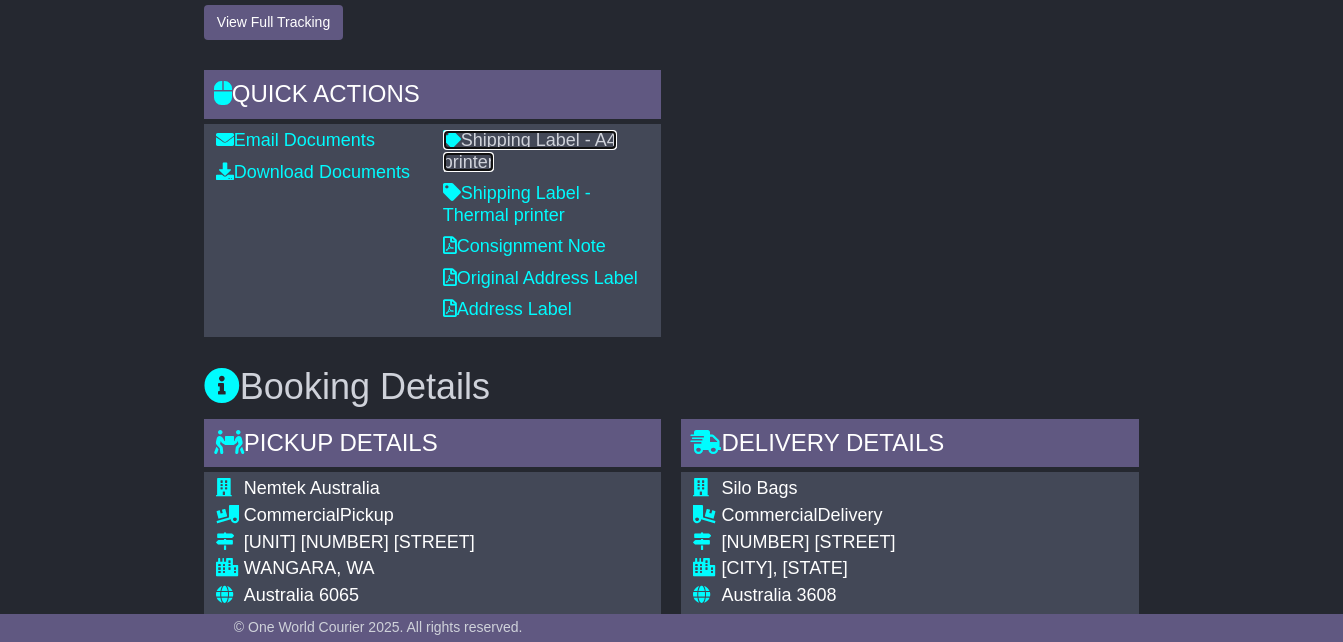 scroll, scrollTop: 918, scrollLeft: 0, axis: vertical 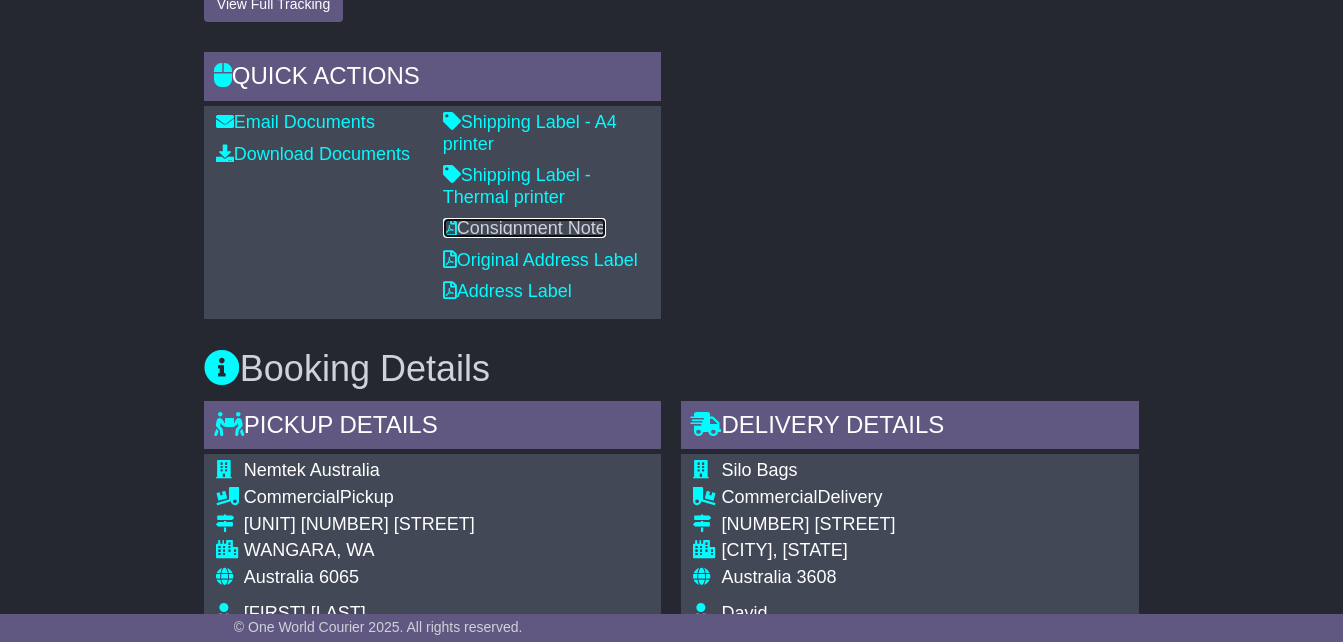 click on "Consignment Note" at bounding box center (524, 228) 